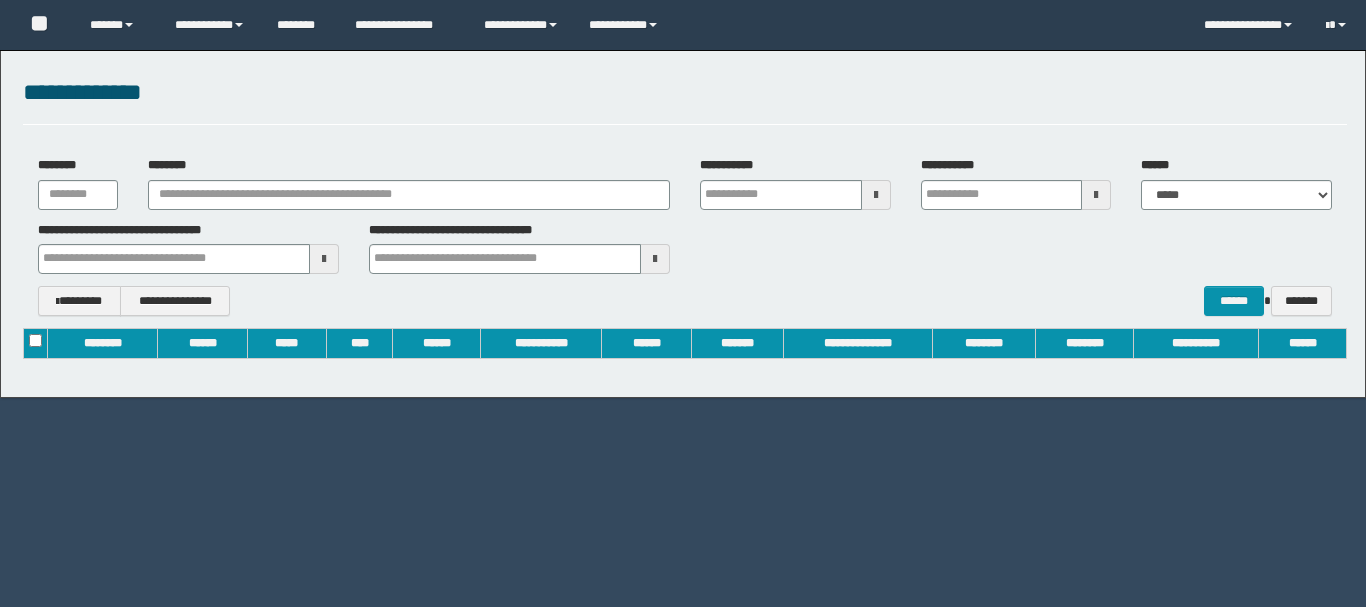 scroll, scrollTop: 0, scrollLeft: 0, axis: both 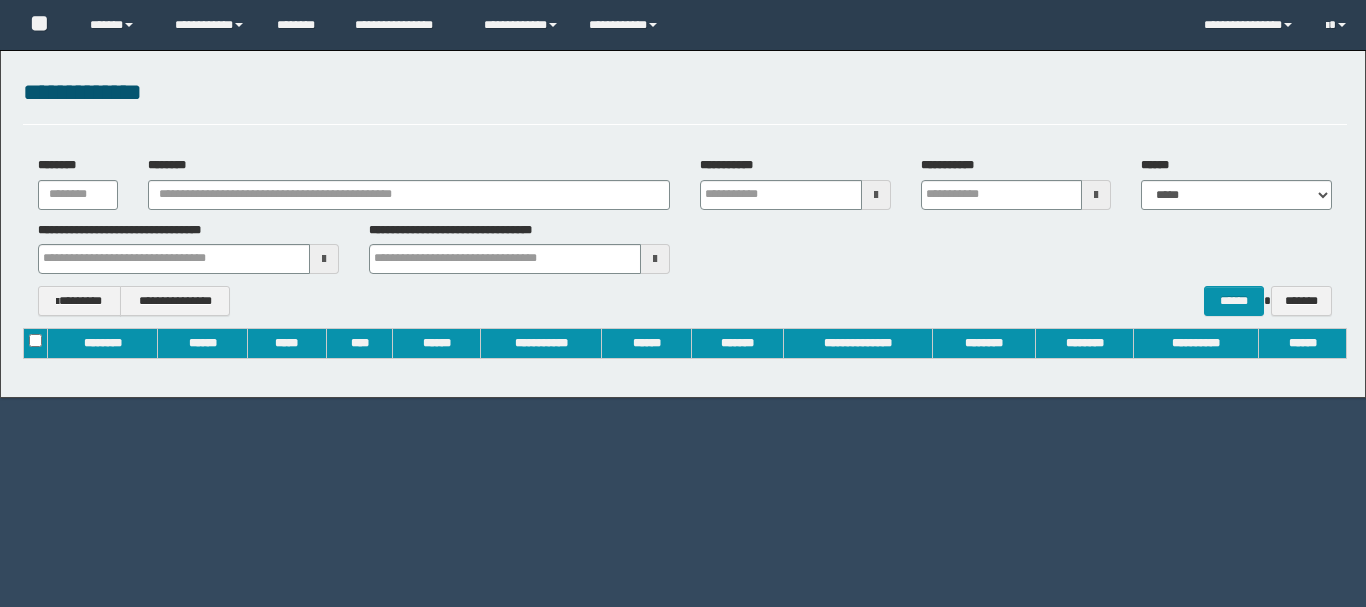 type on "**********" 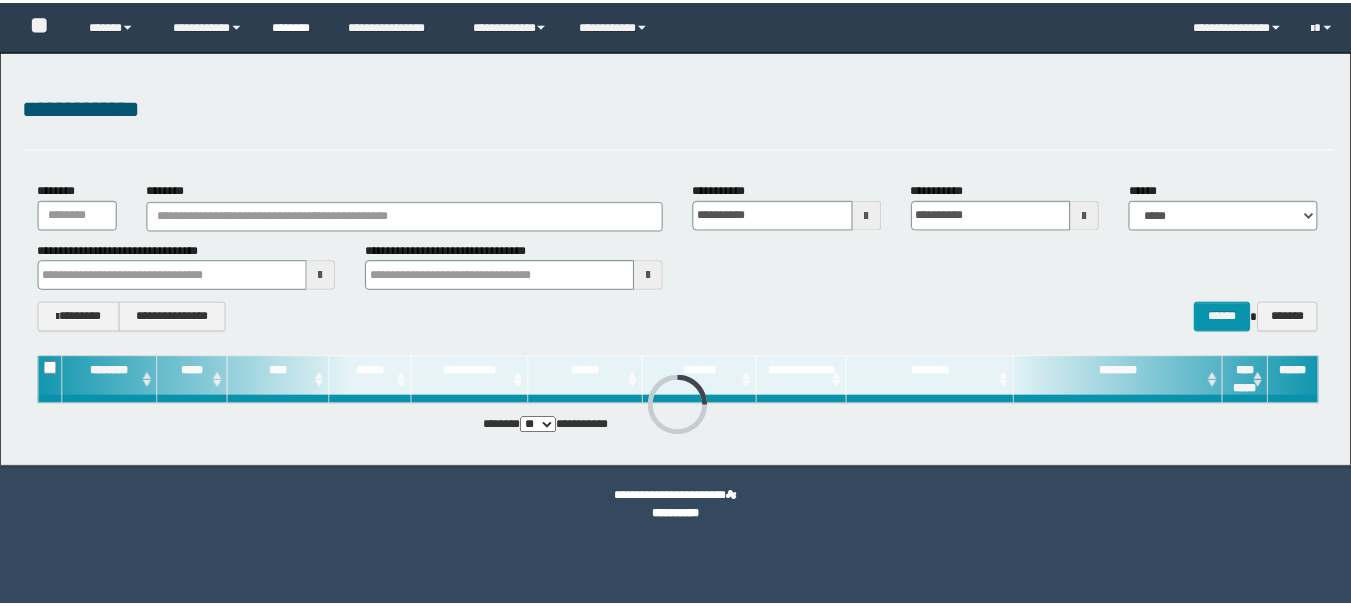 scroll, scrollTop: 0, scrollLeft: 0, axis: both 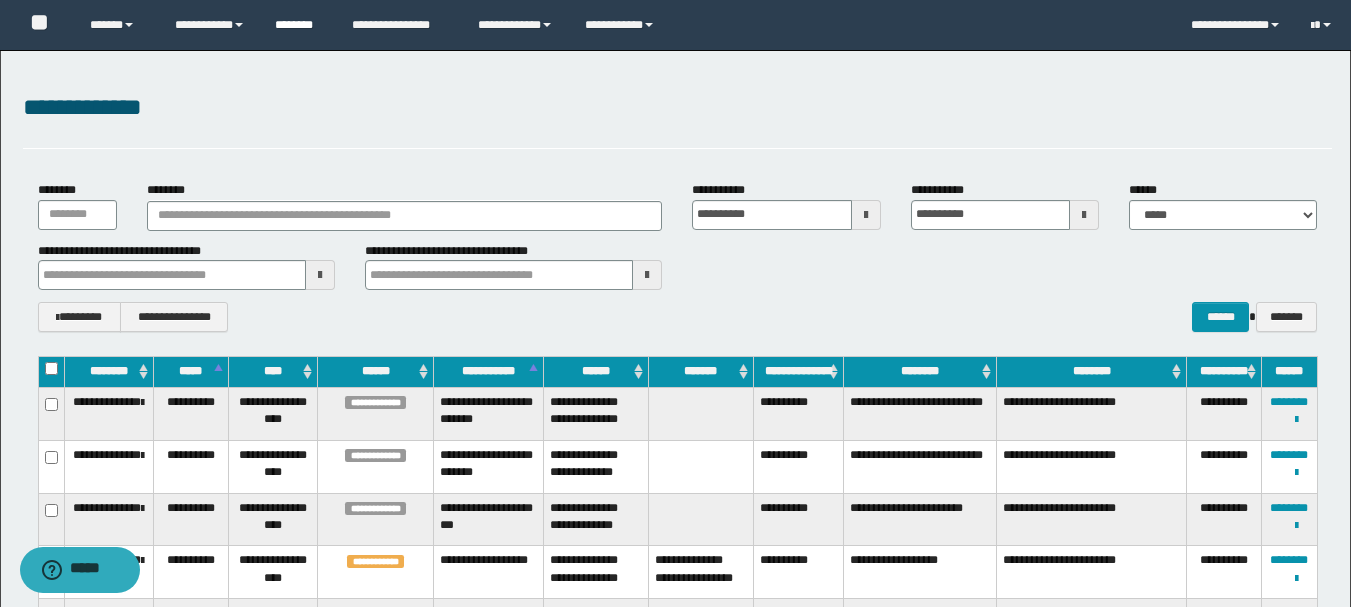 type 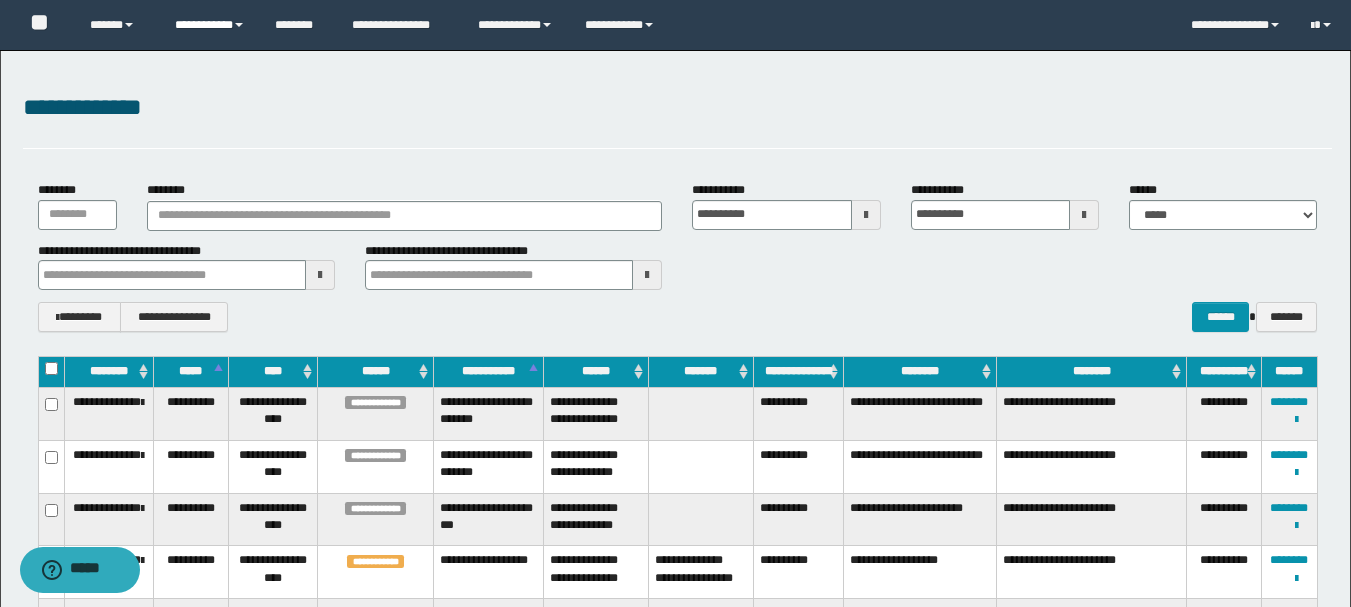click on "**********" at bounding box center (210, 25) 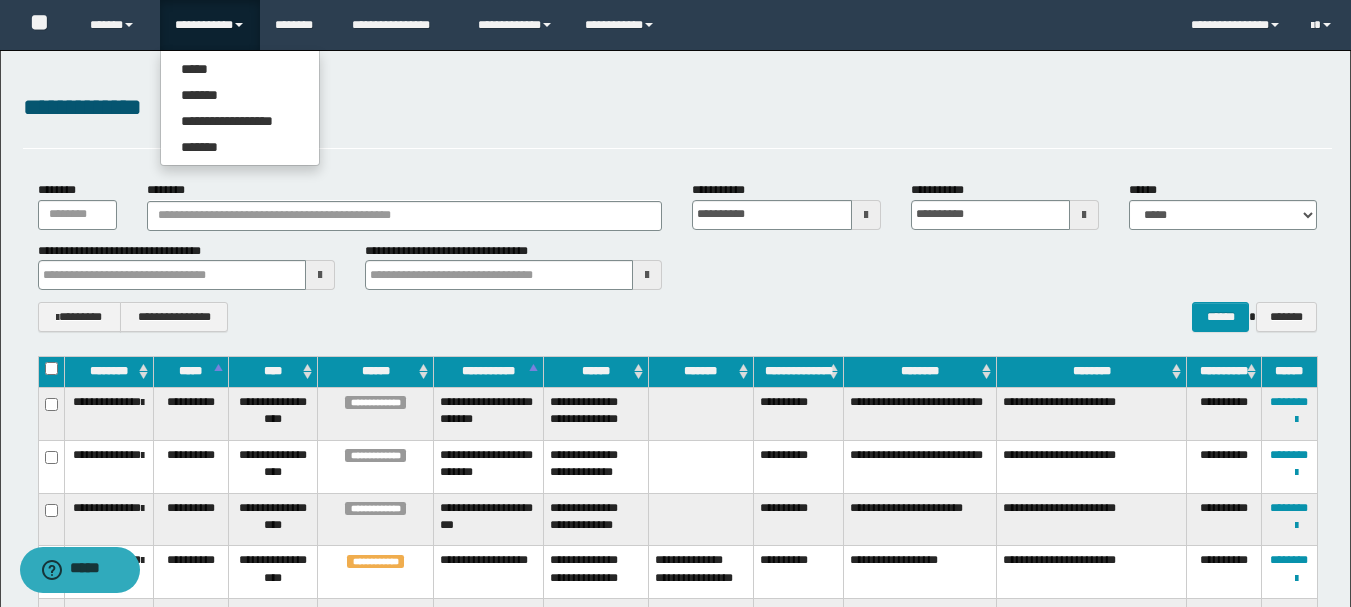 type 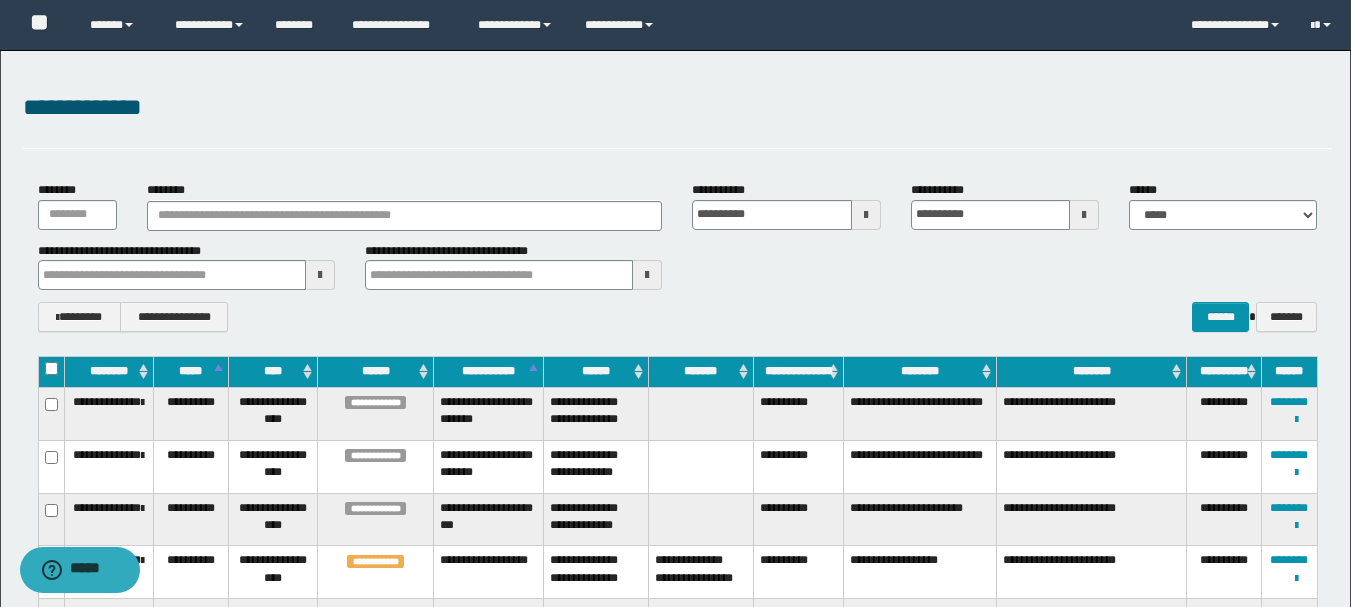 type 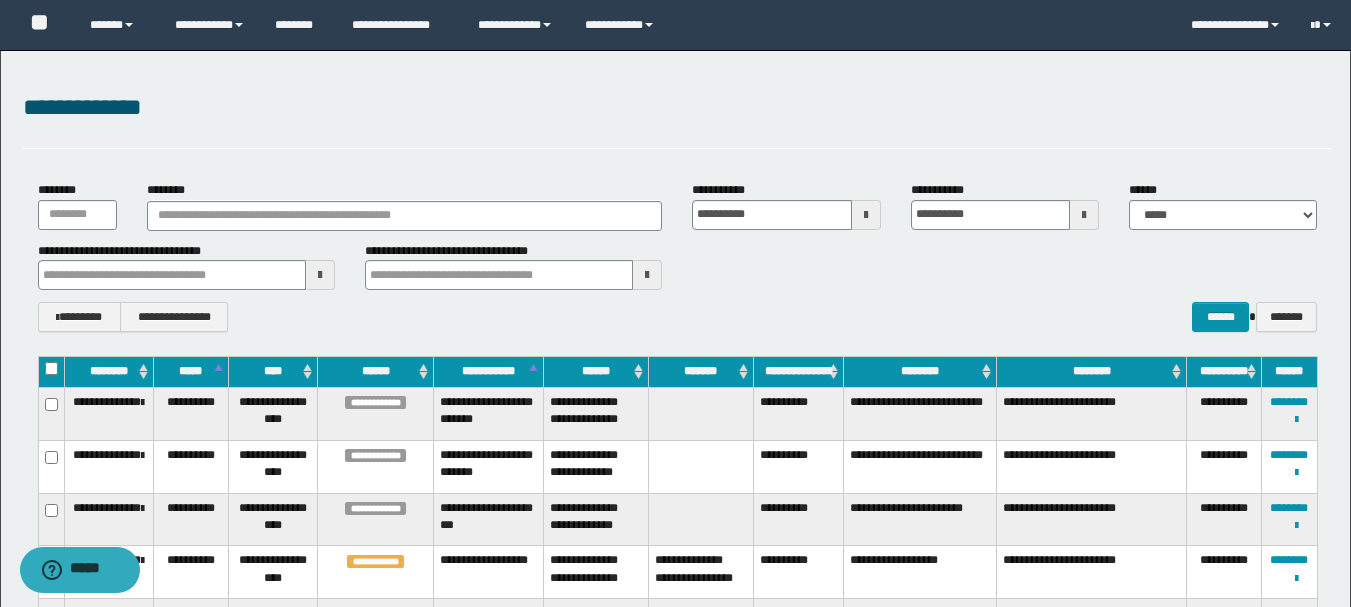 type 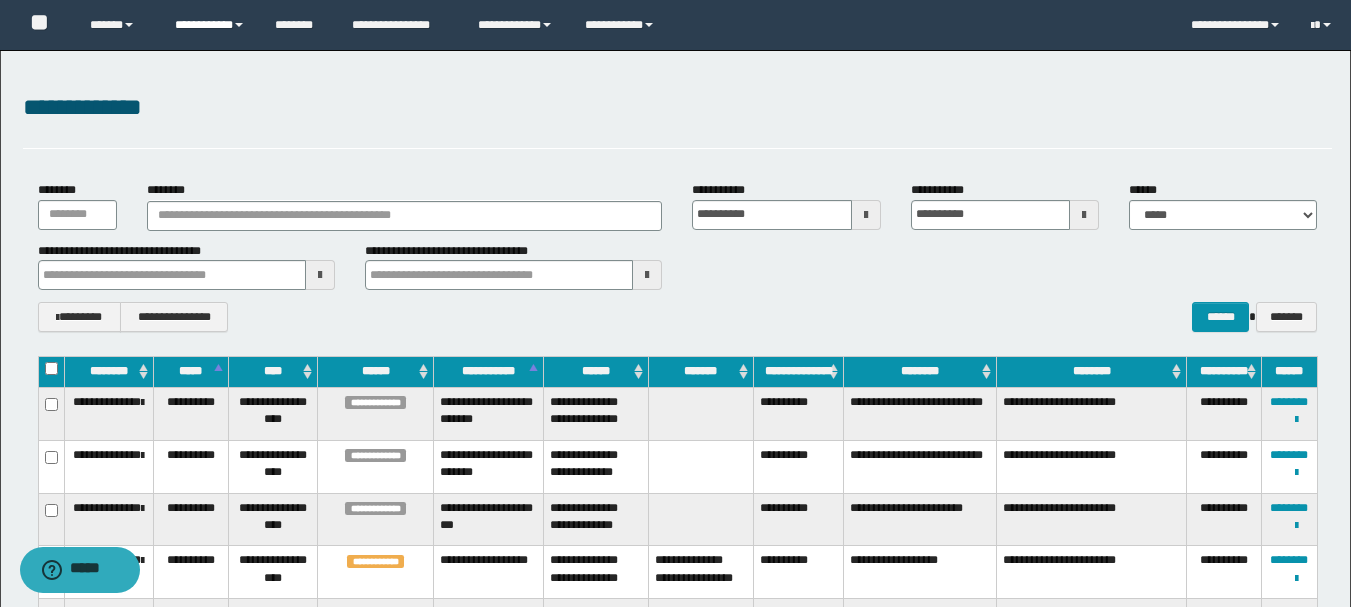 click on "**********" at bounding box center (210, 25) 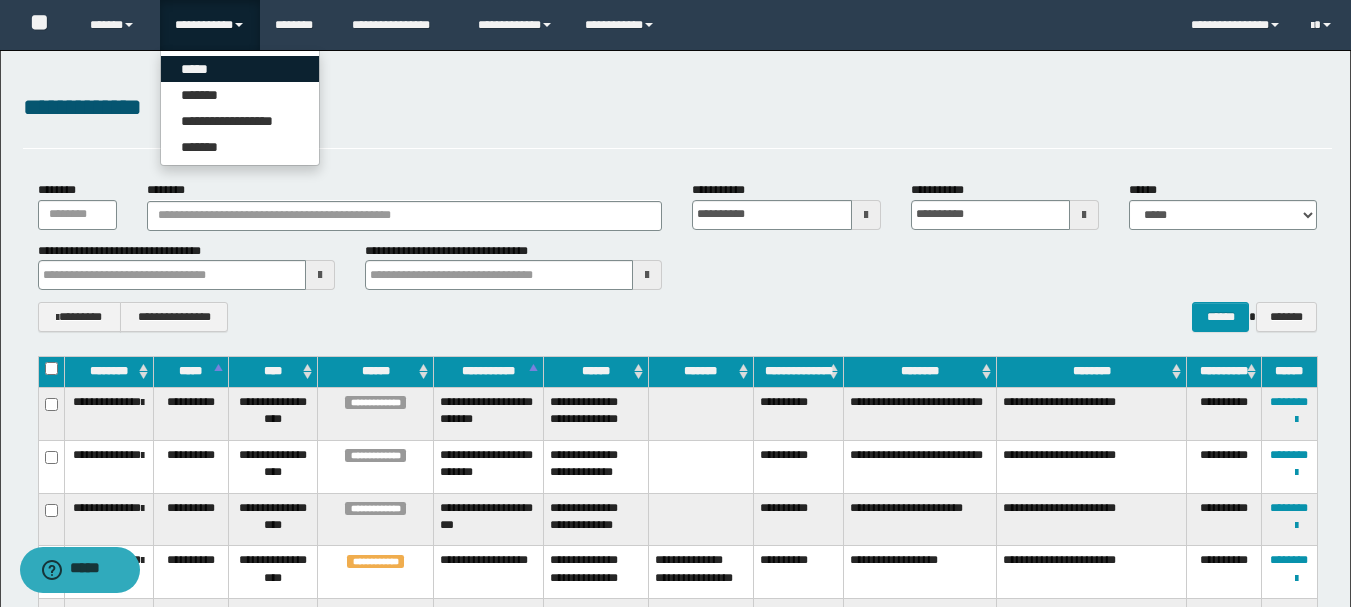 click on "*****" at bounding box center [240, 69] 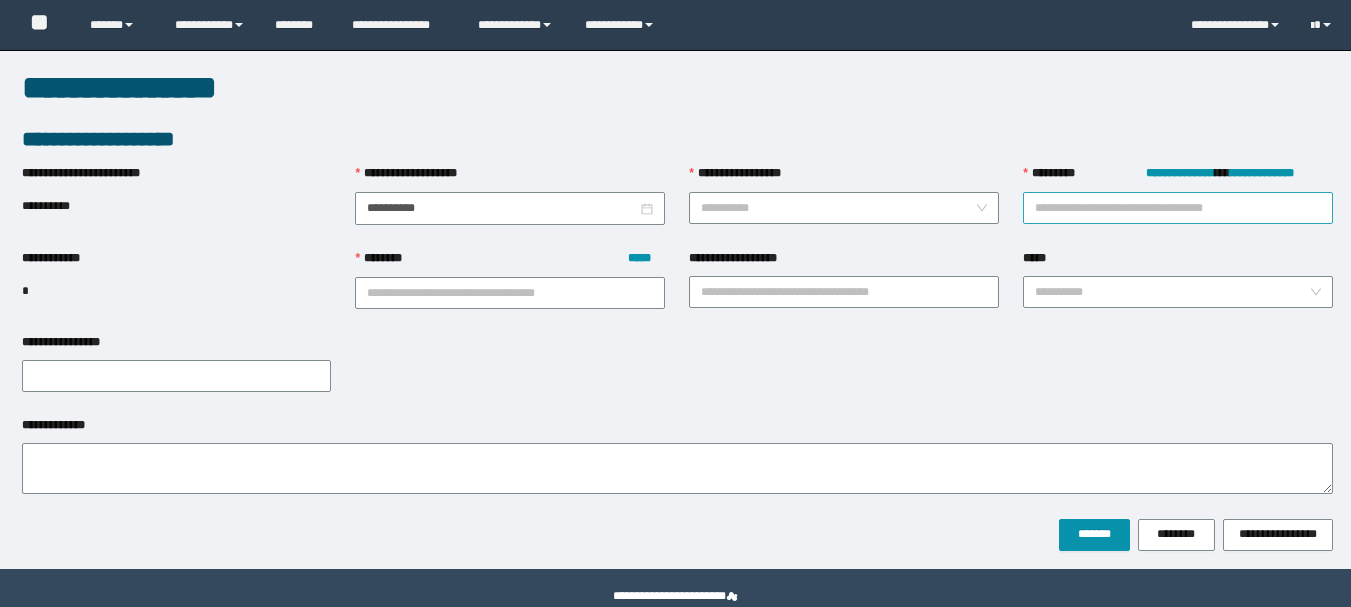 scroll, scrollTop: 0, scrollLeft: 0, axis: both 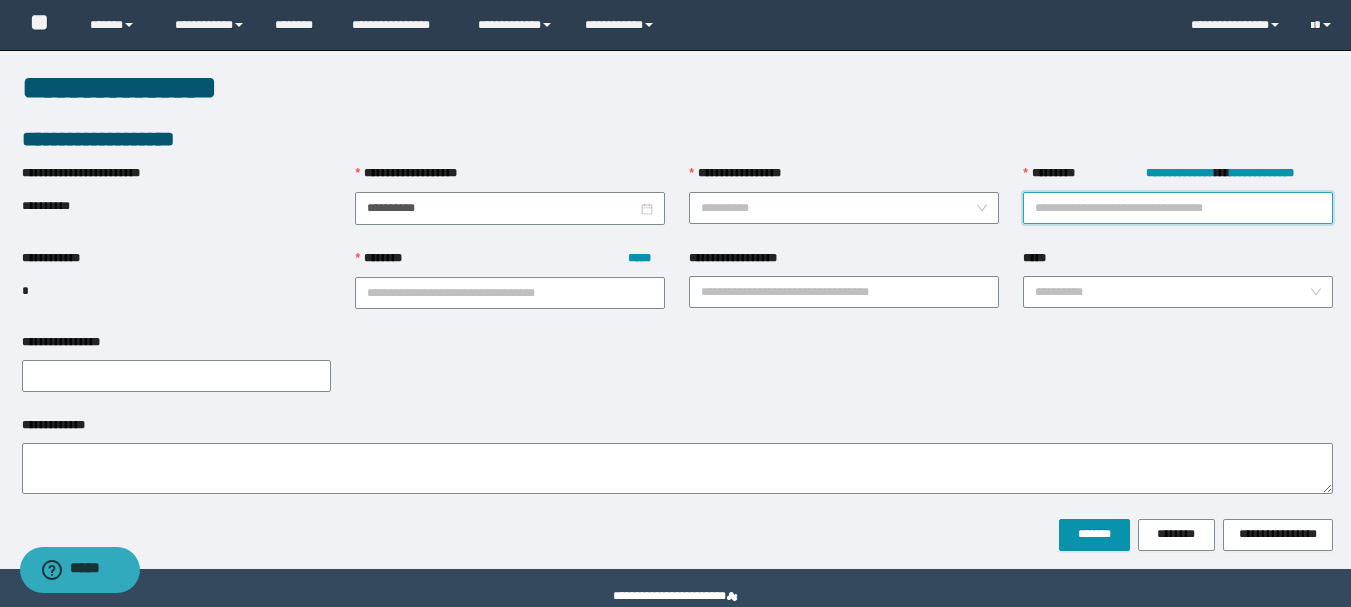 click on "**********" at bounding box center [1178, 208] 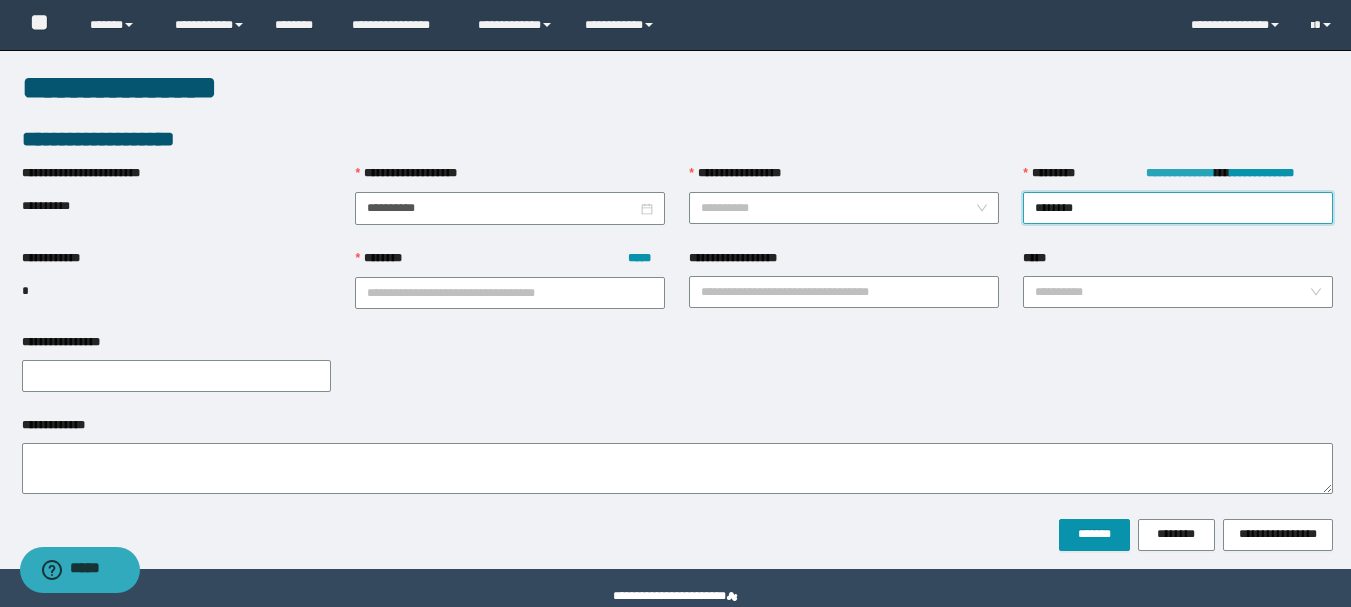 type on "********" 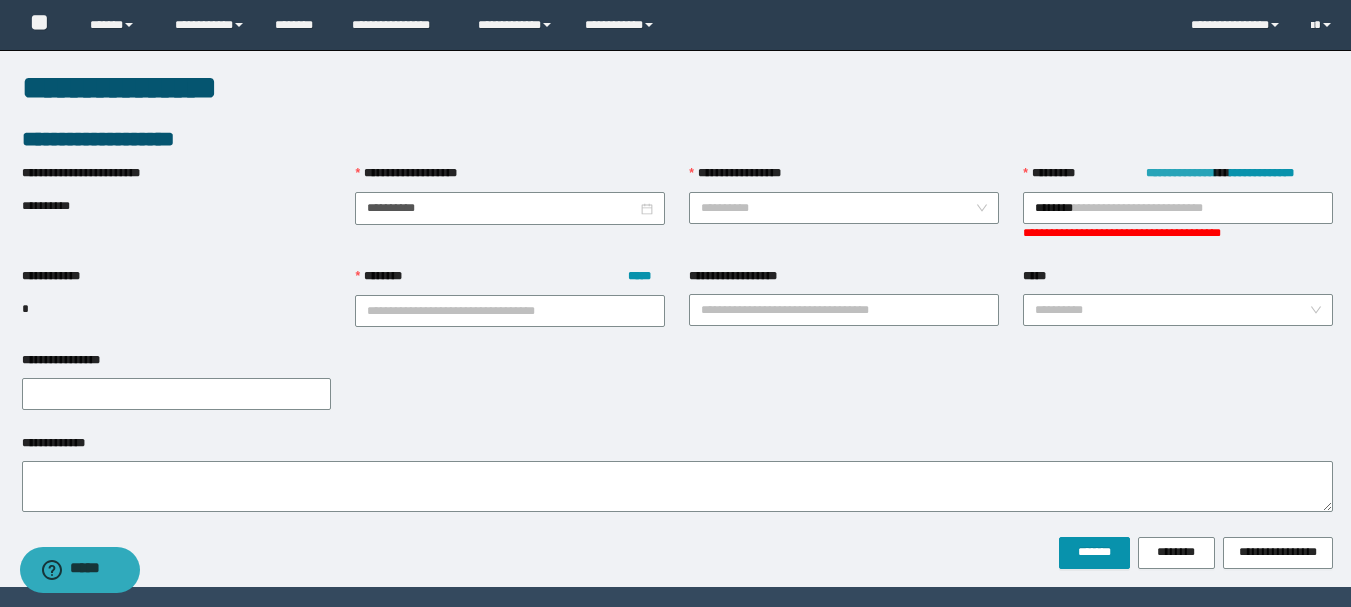 click on "**********" at bounding box center [1180, 173] 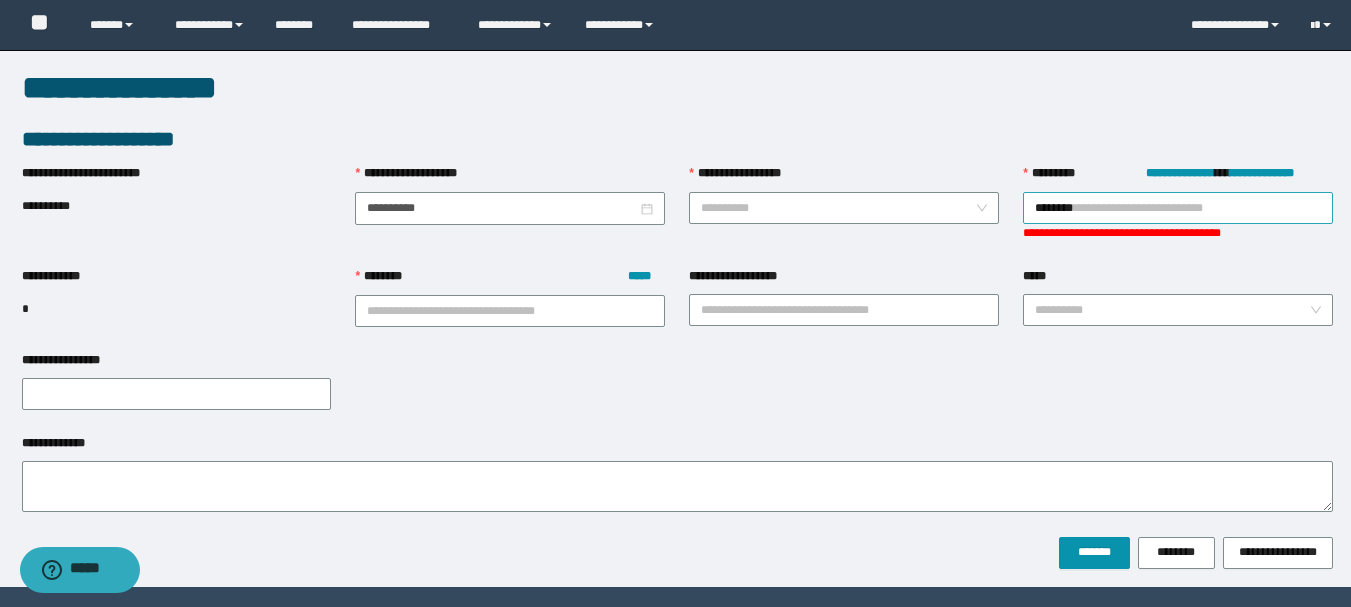 click on "********" at bounding box center [1178, 208] 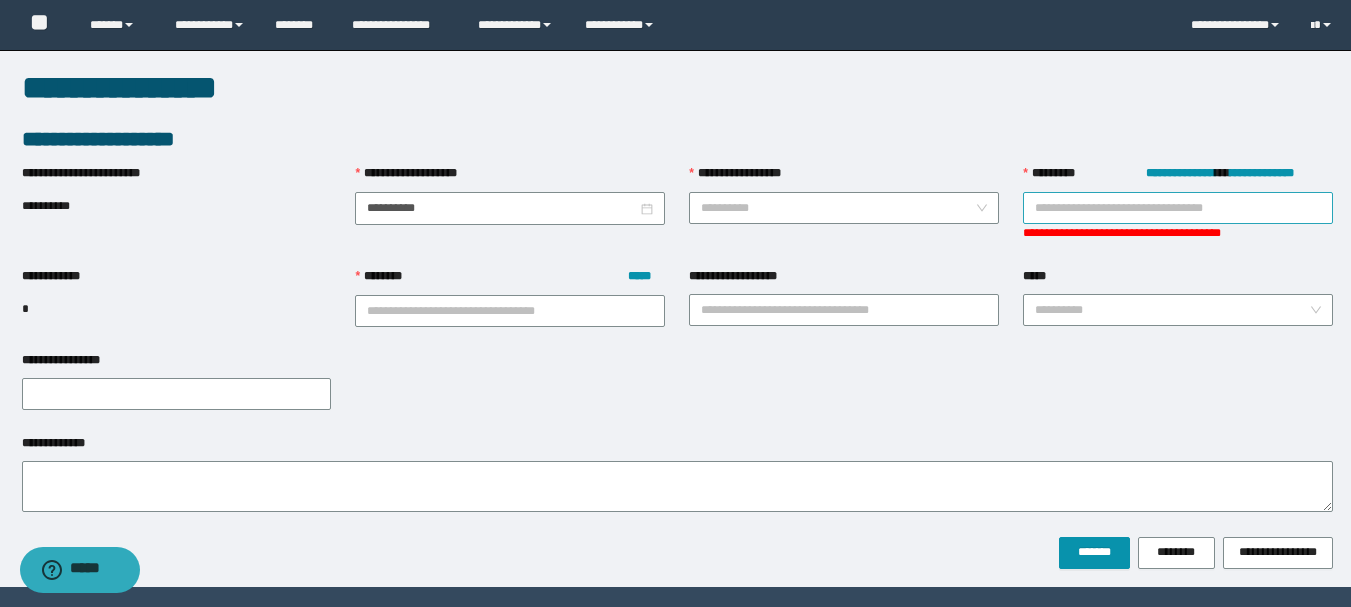 paste on "********" 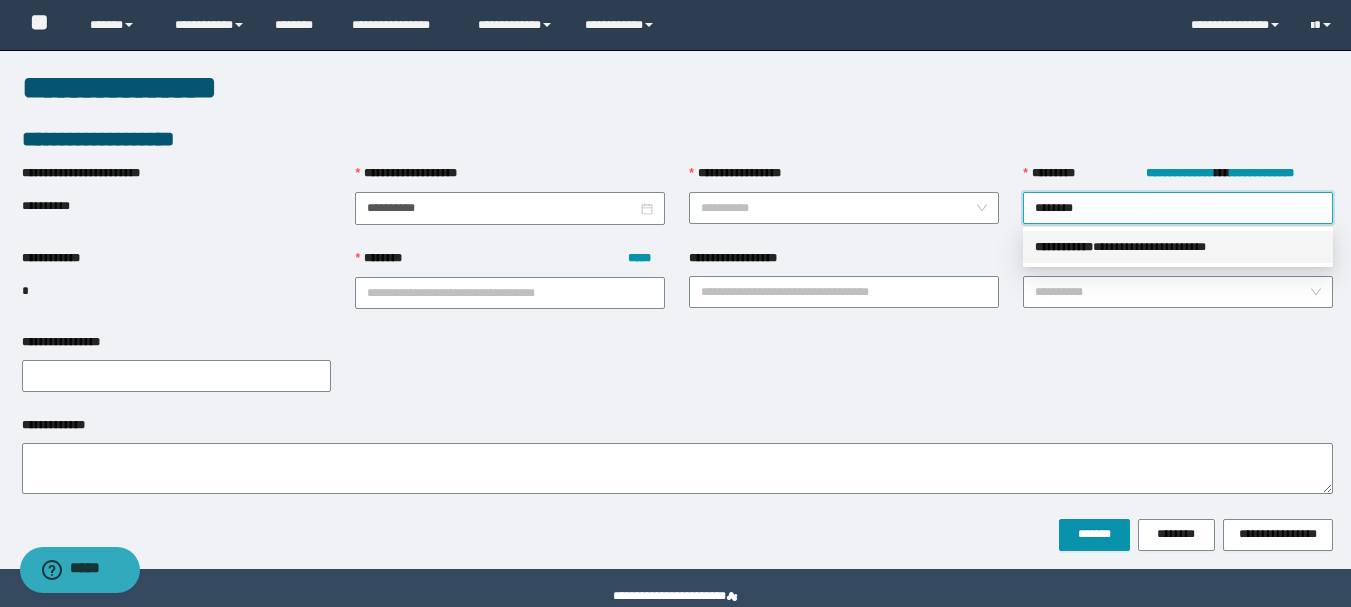 click on "** *   ********" at bounding box center (1064, 247) 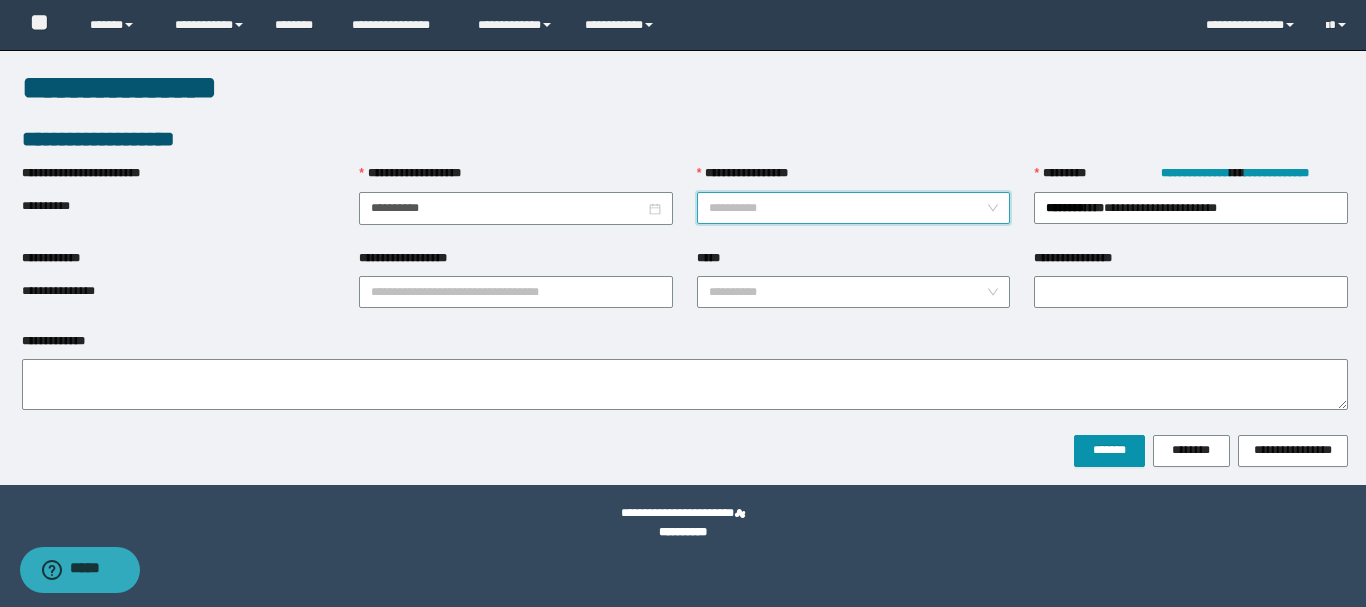 click on "**********" at bounding box center [848, 208] 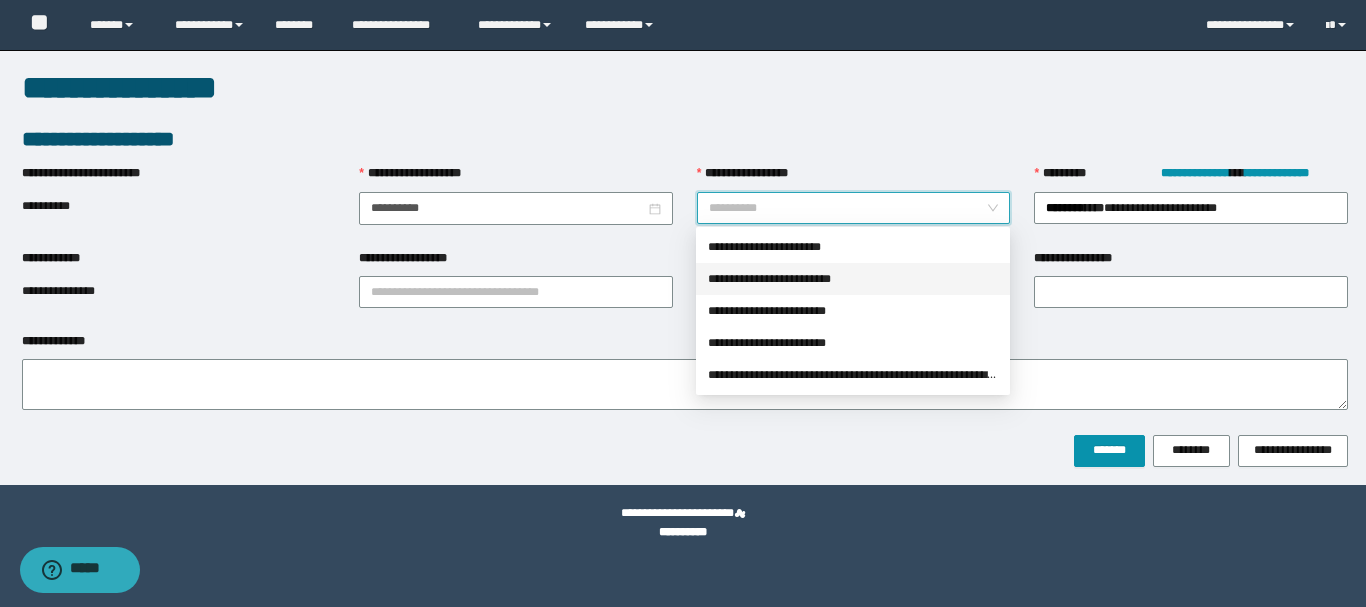 click on "**********" at bounding box center (853, 279) 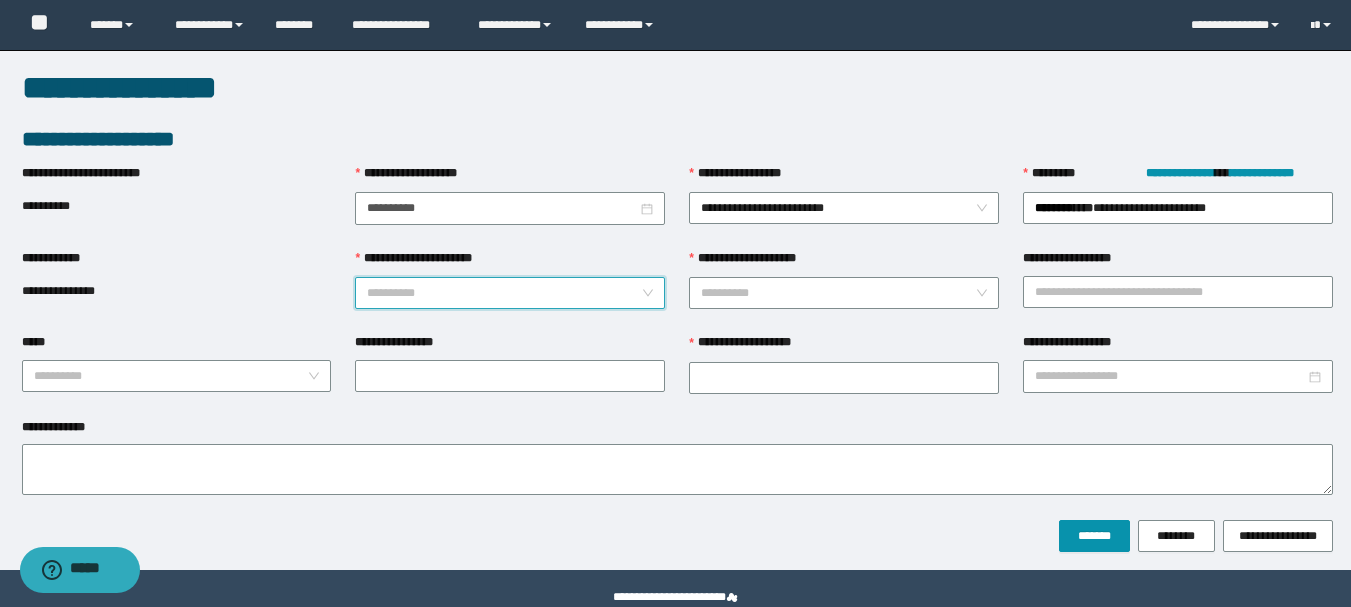 click on "**********" at bounding box center [504, 293] 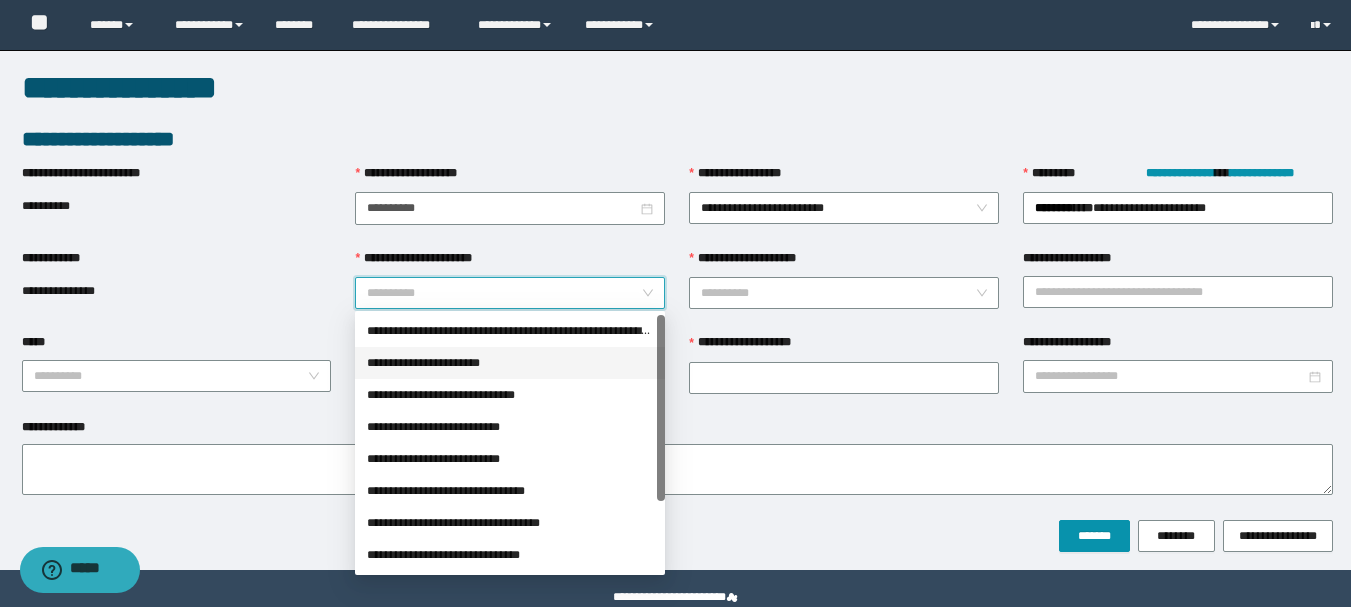 click on "**********" at bounding box center (510, 363) 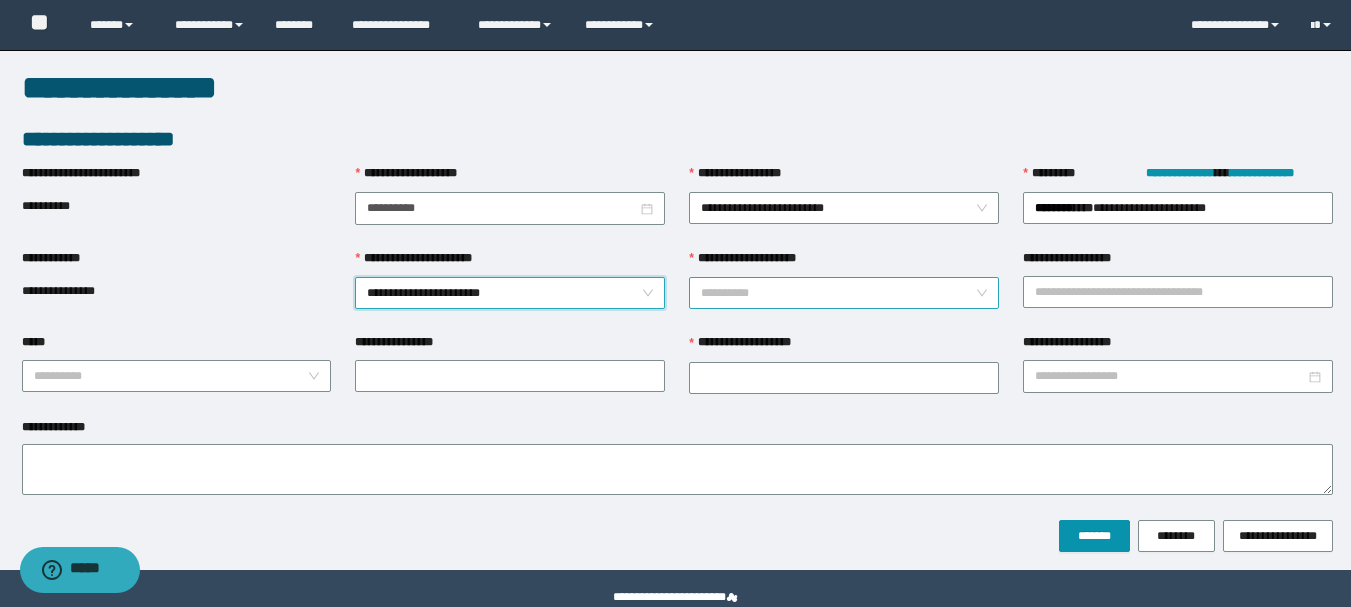 click on "**********" at bounding box center [838, 293] 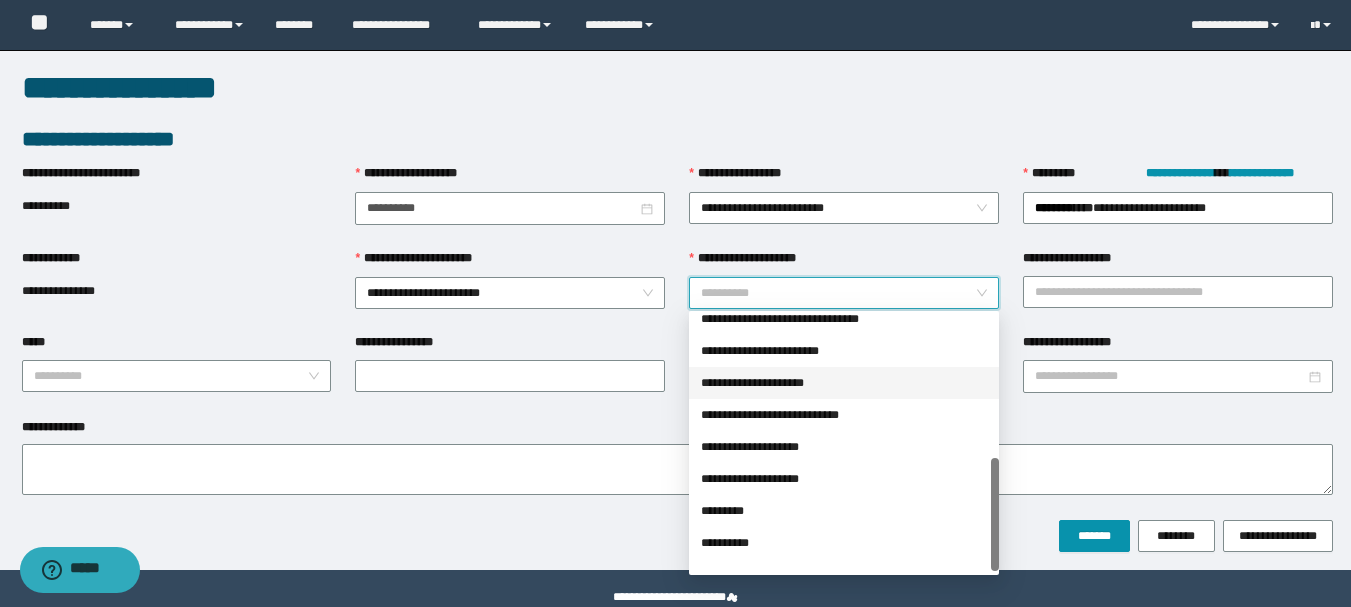 scroll, scrollTop: 320, scrollLeft: 0, axis: vertical 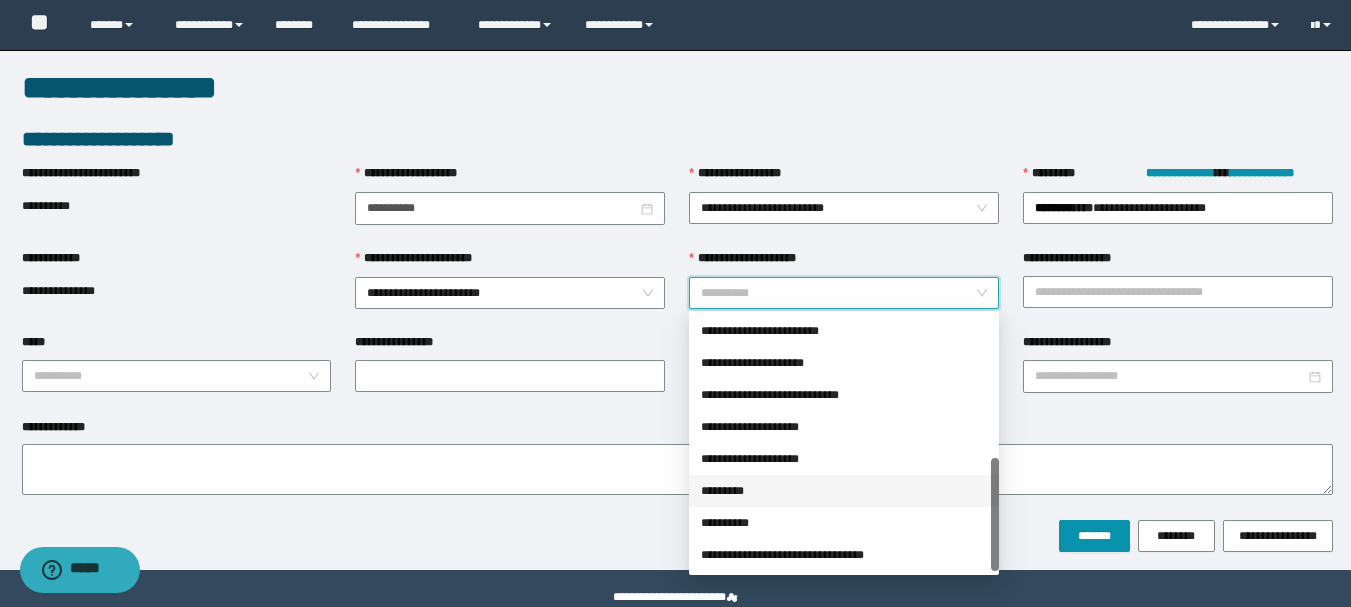 click on "*********" at bounding box center (844, 491) 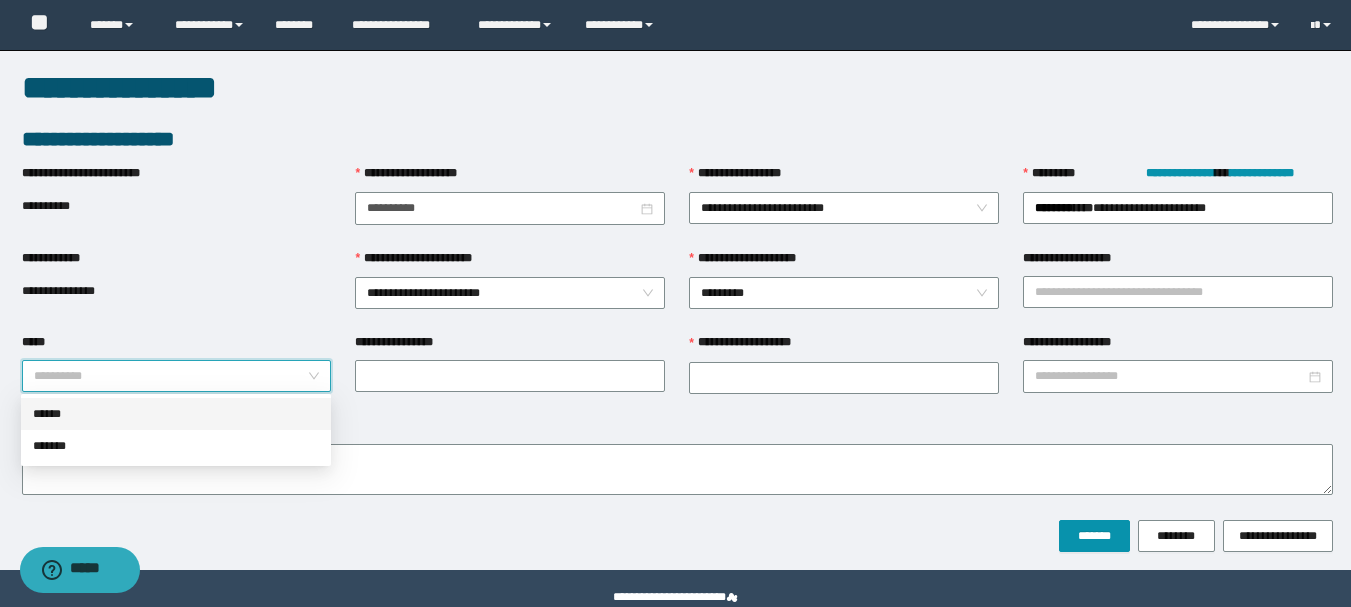 click on "*****" at bounding box center (171, 376) 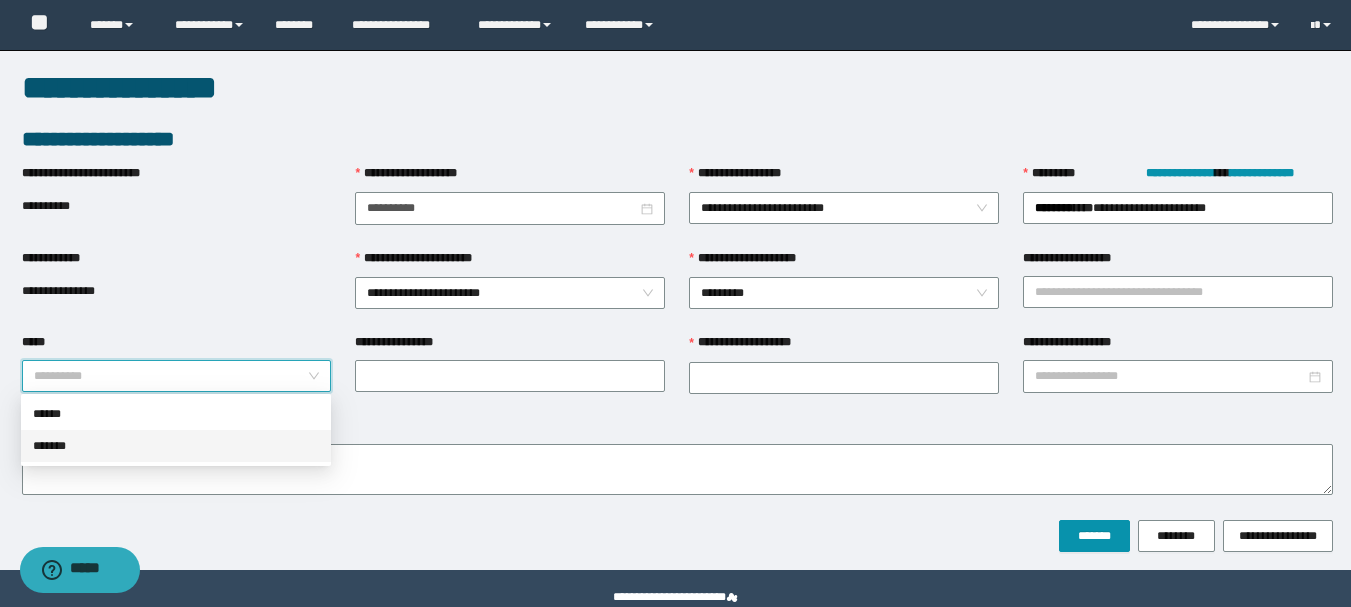click on "*******" at bounding box center [176, 446] 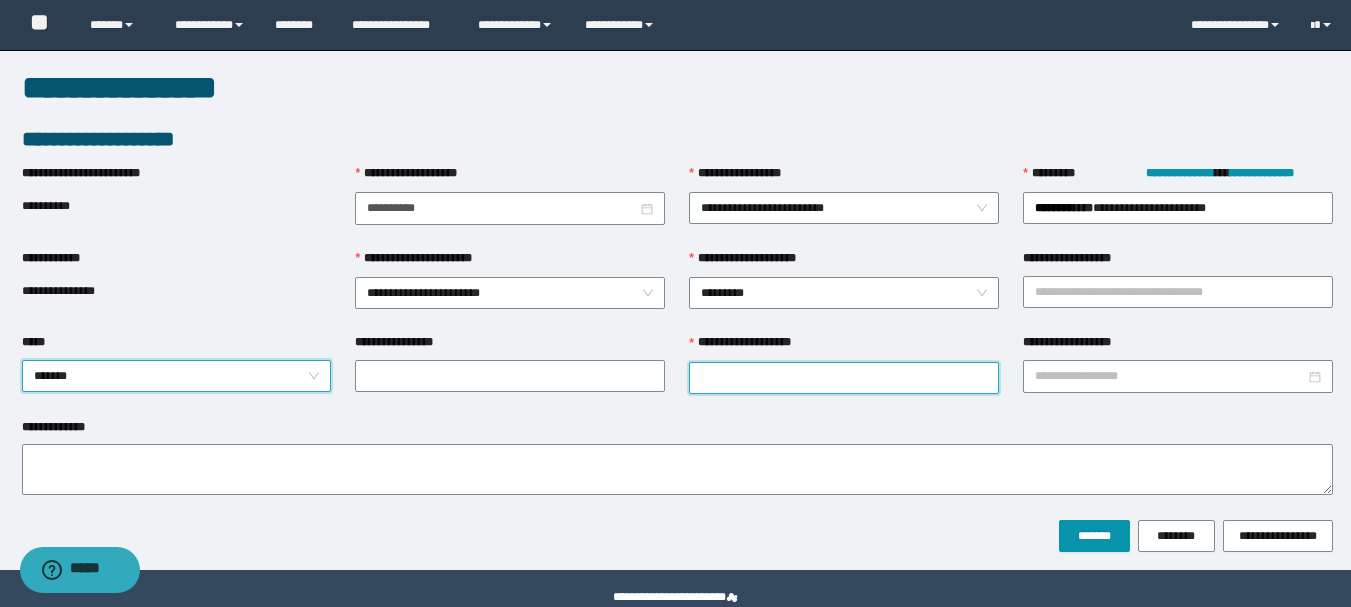 click on "**********" at bounding box center (844, 378) 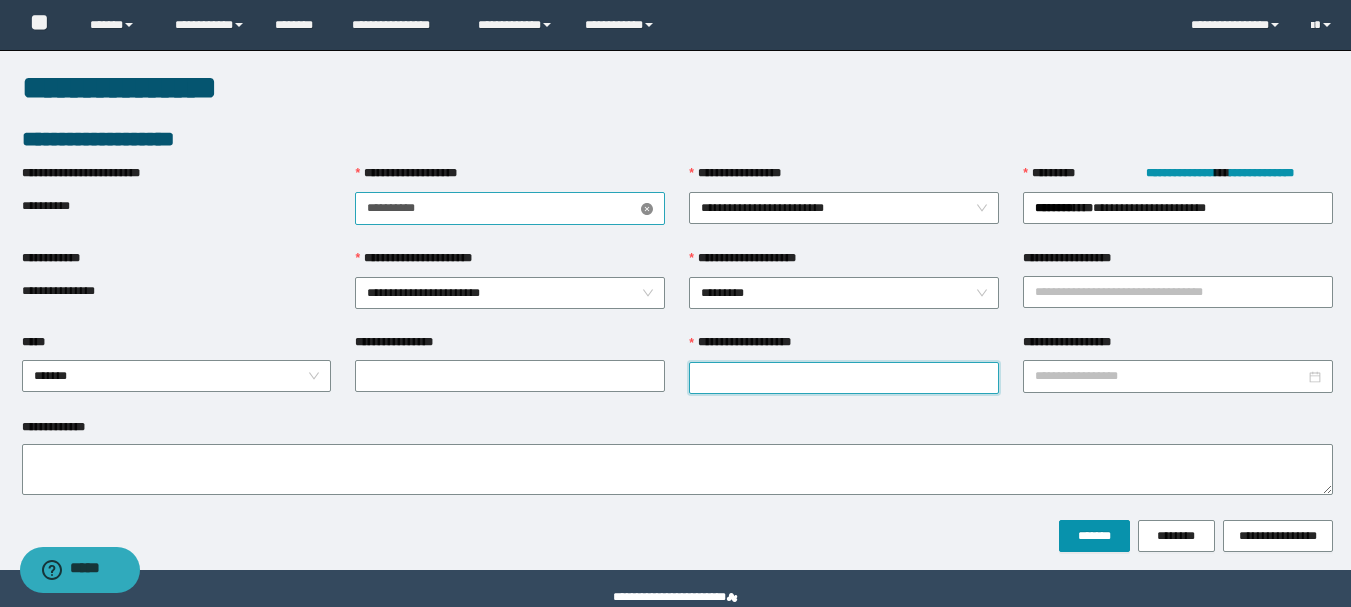 paste on "*********" 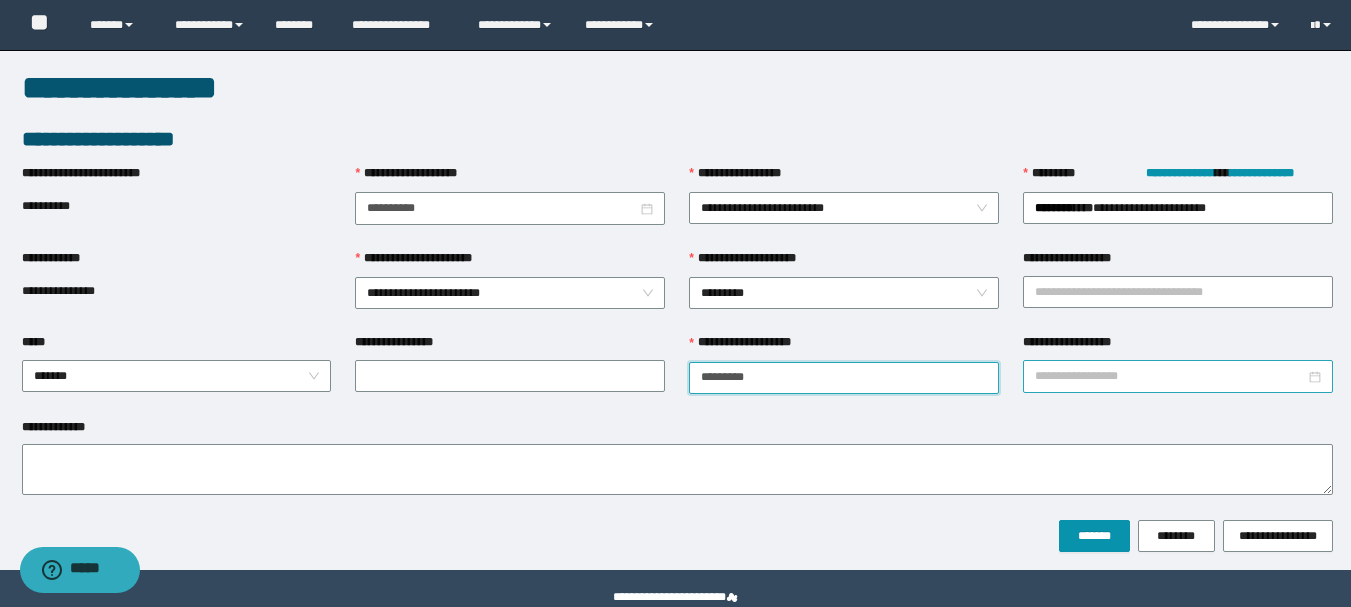 type on "*********" 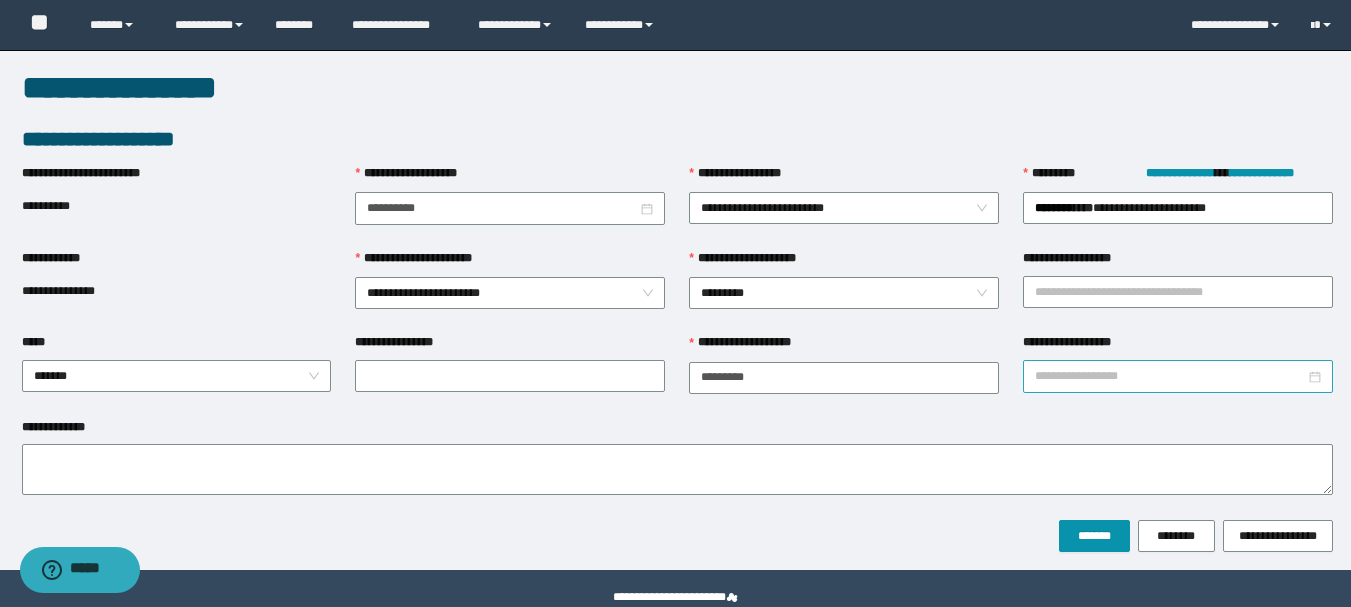 click on "**********" at bounding box center (1170, 376) 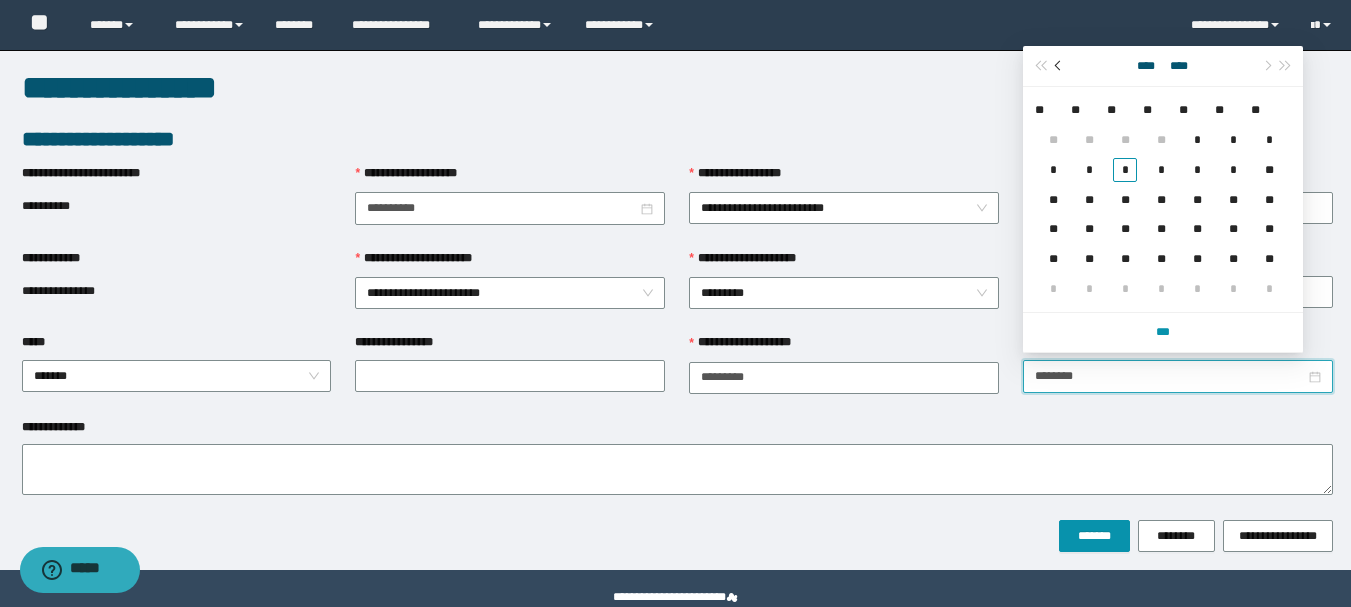 click at bounding box center (1060, 66) 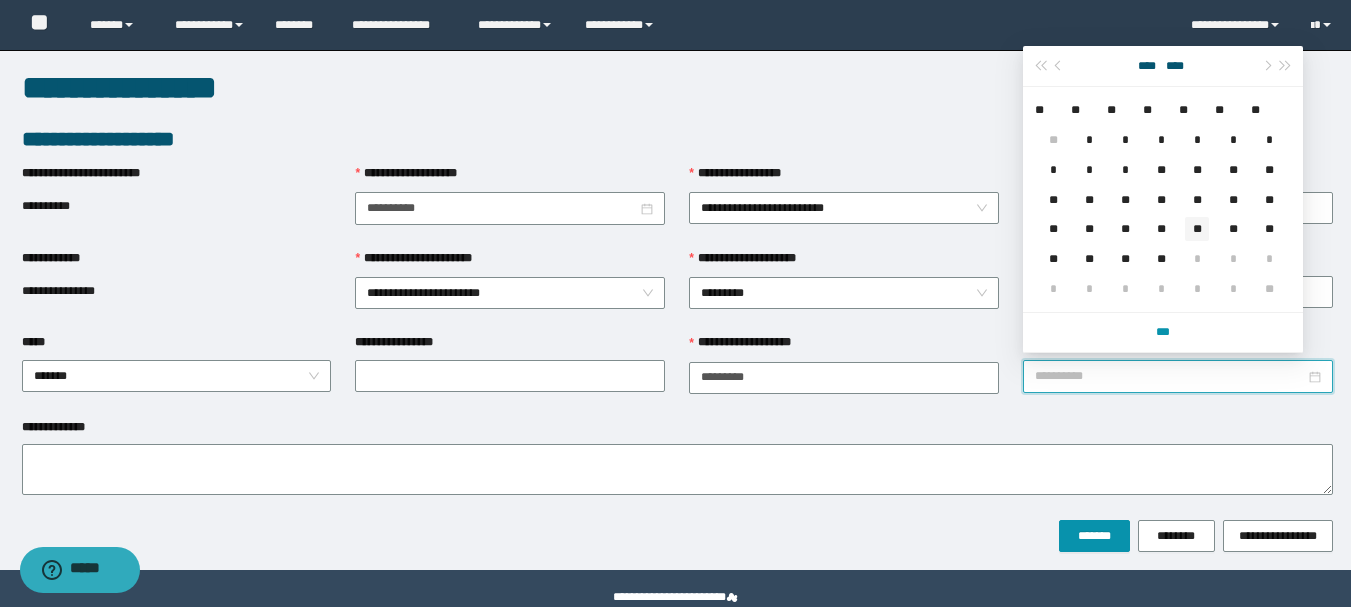 click on "**" at bounding box center [1197, 229] 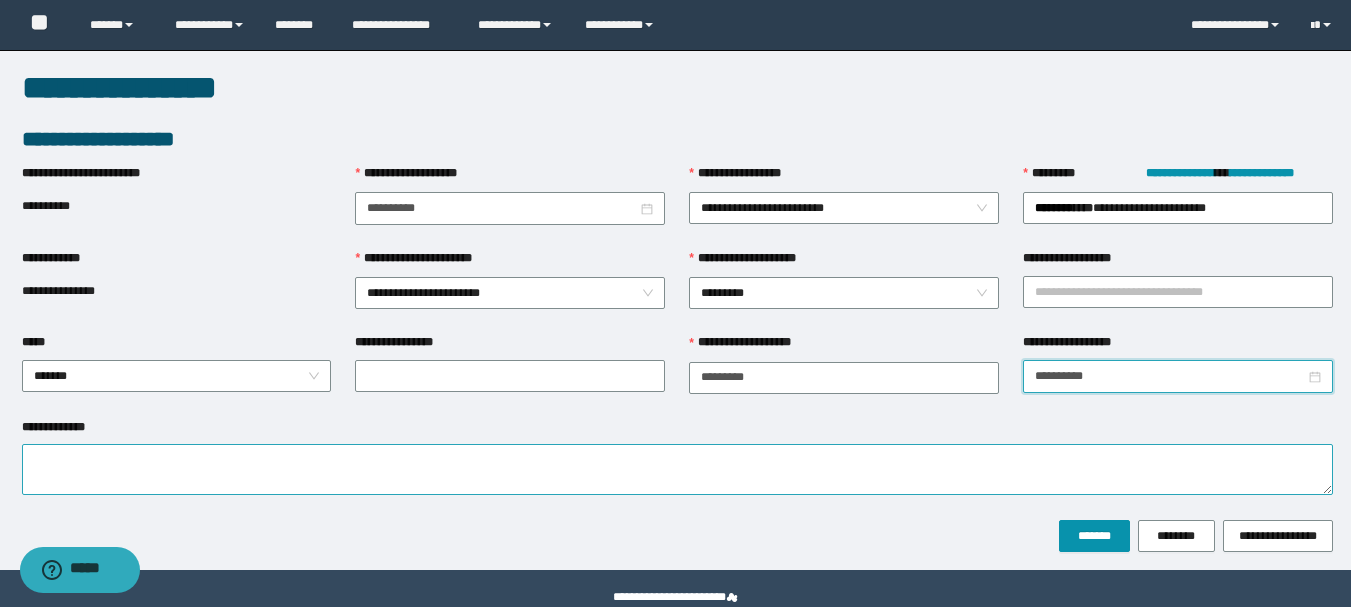 type on "**********" 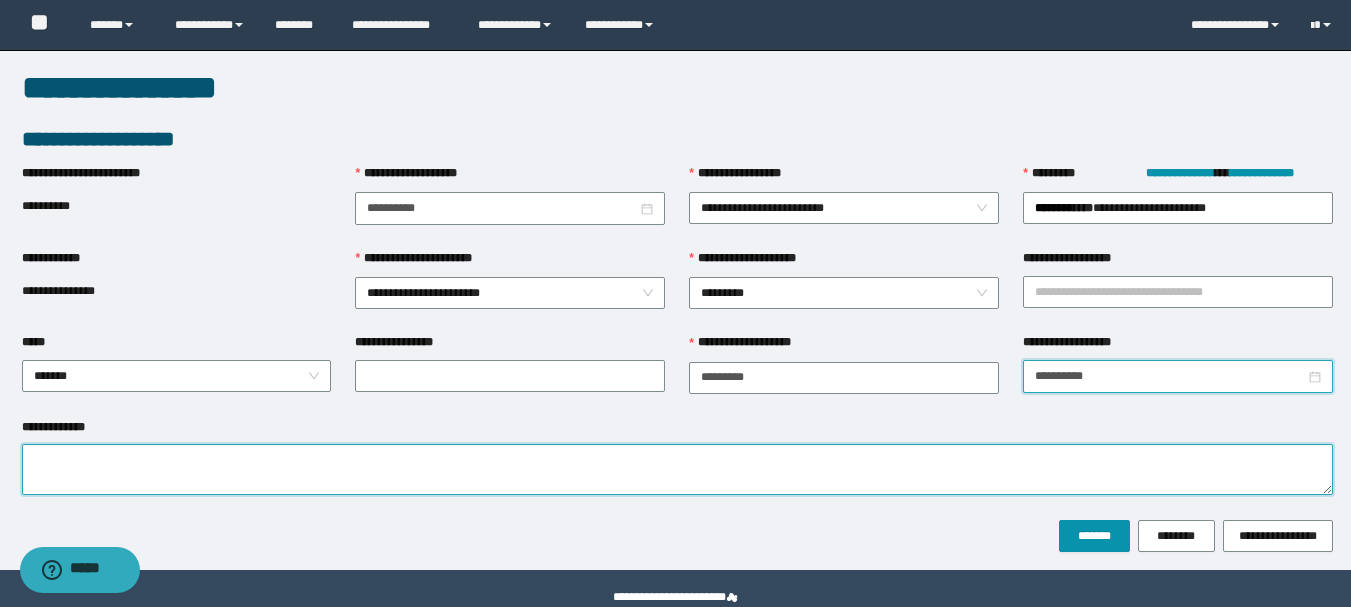 click on "**********" at bounding box center (677, 469) 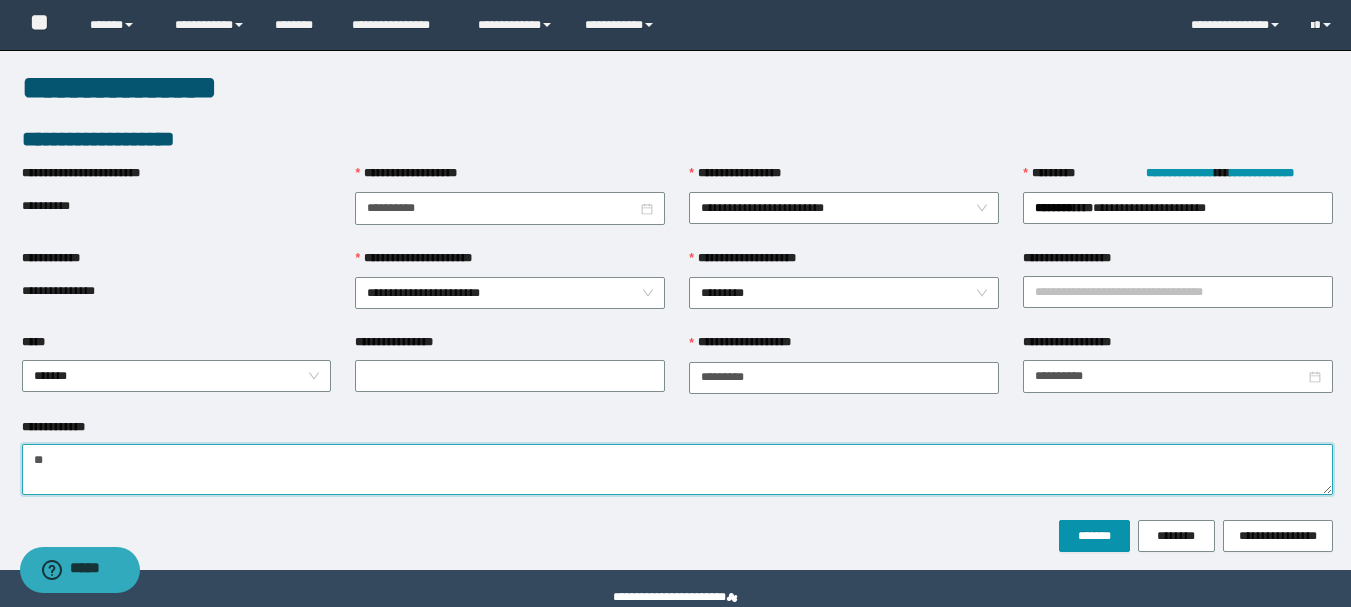 type on "*" 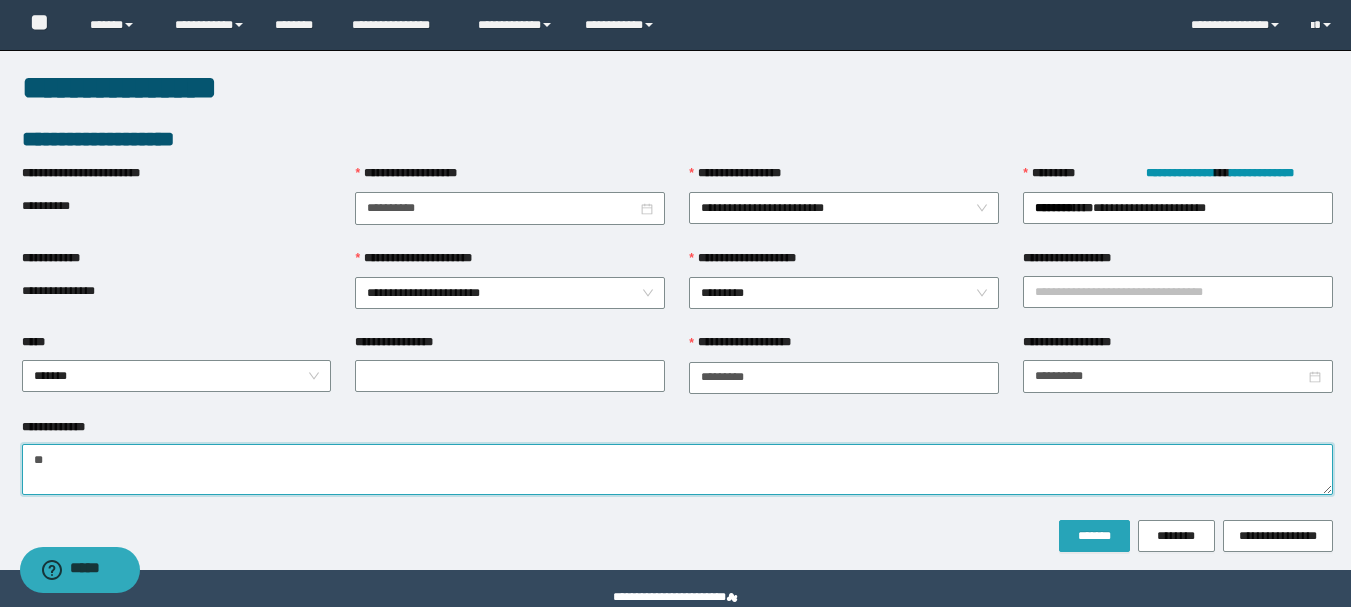type on "**" 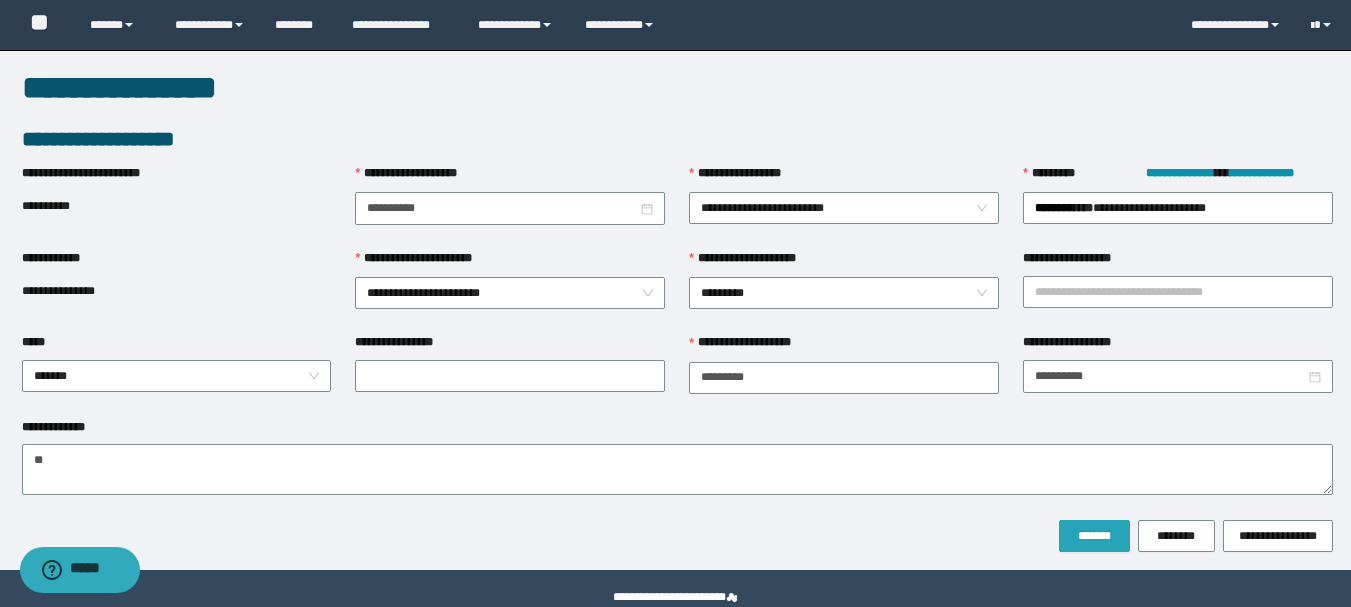 click on "*******" at bounding box center [1094, 536] 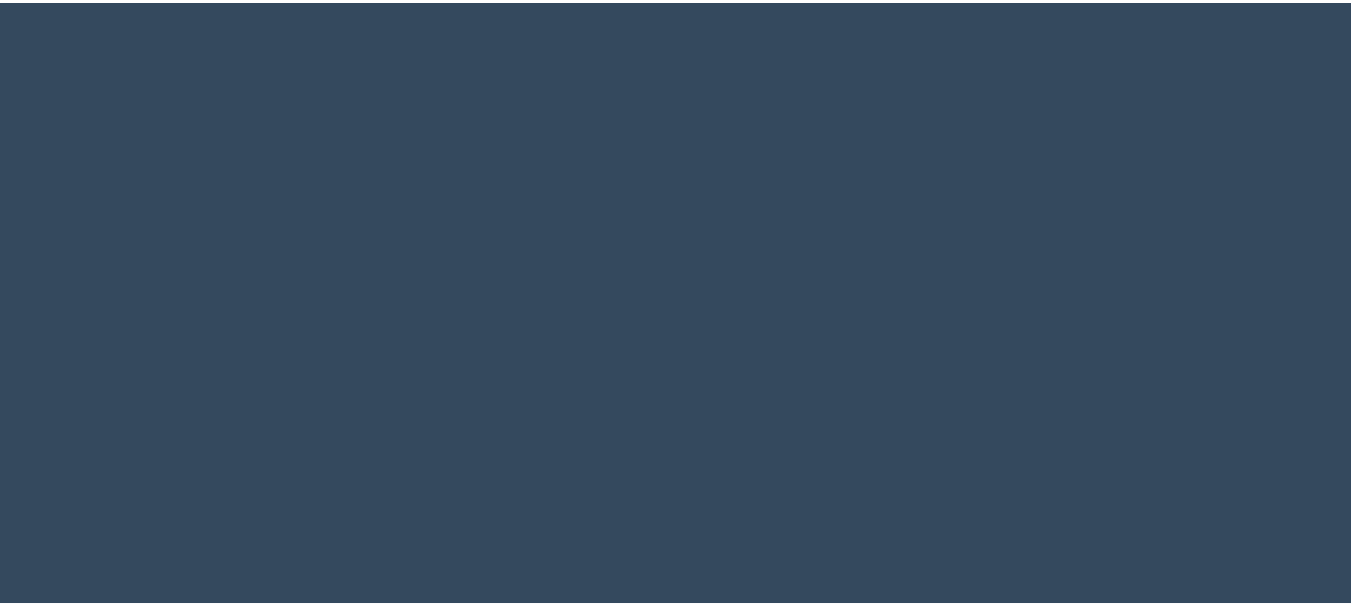scroll, scrollTop: 0, scrollLeft: 0, axis: both 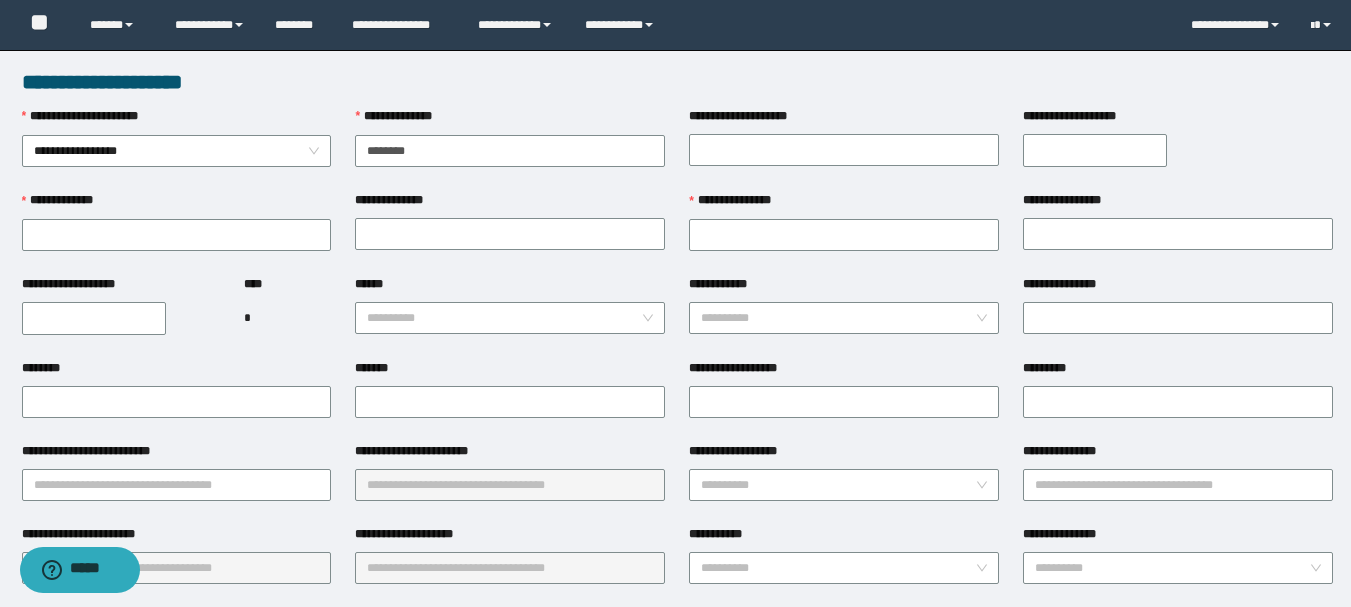 type on "********" 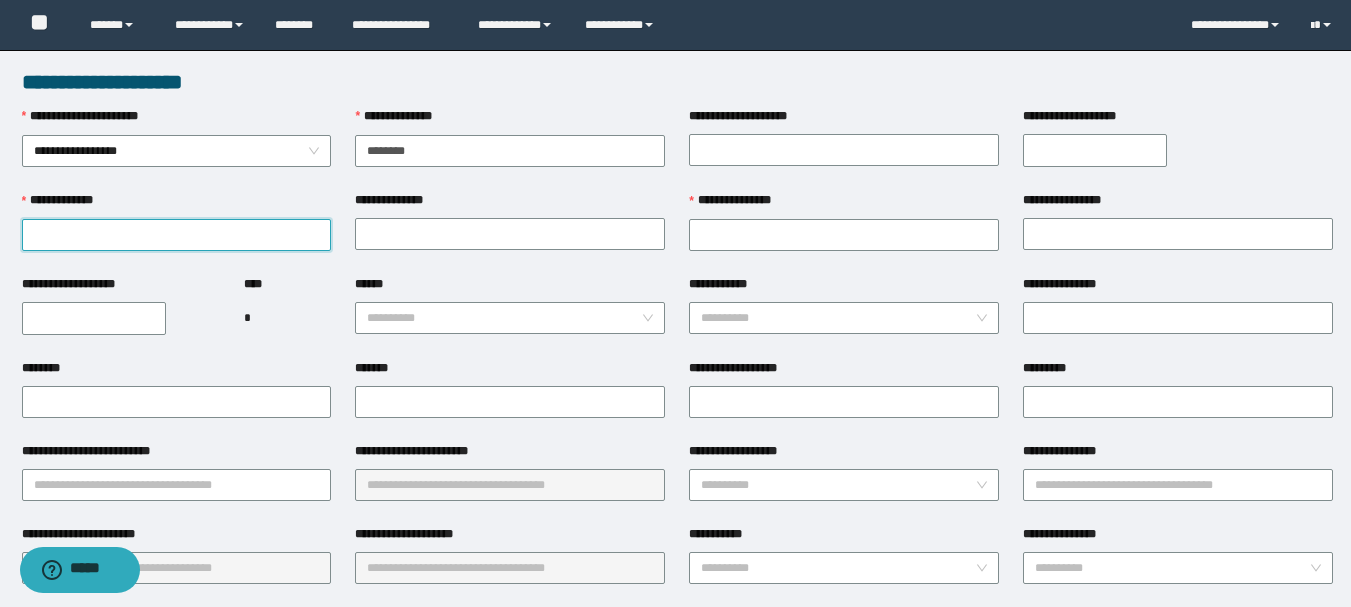 click on "**********" at bounding box center [177, 235] 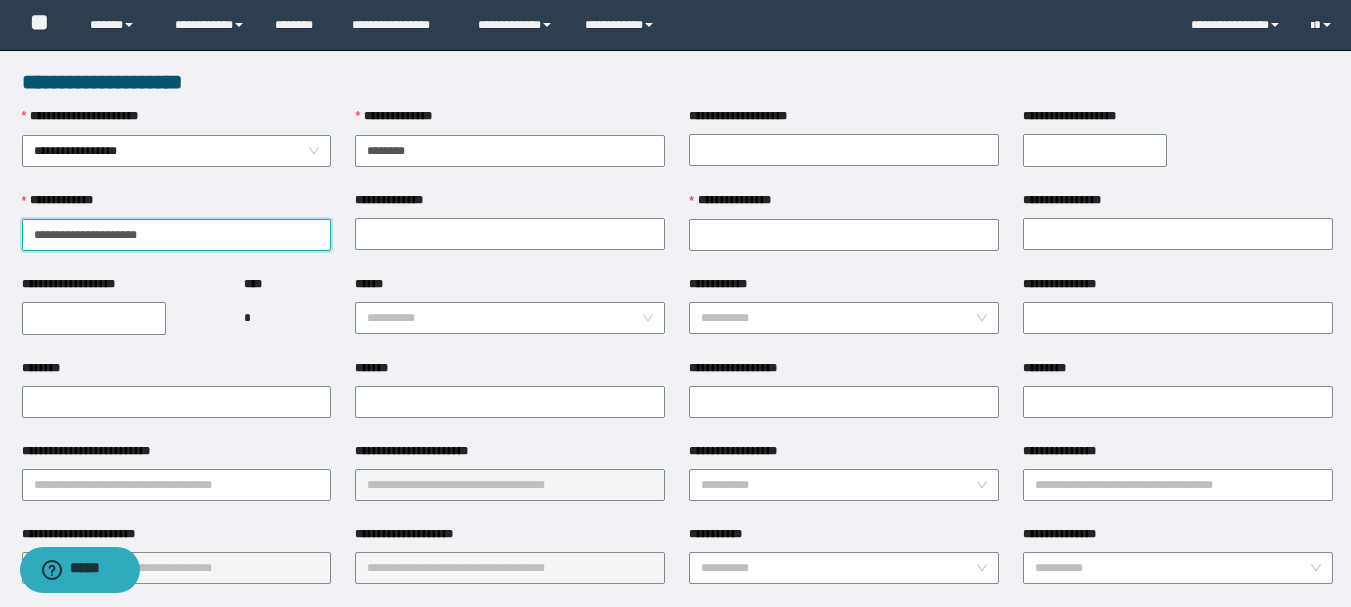 drag, startPoint x: 259, startPoint y: 233, endPoint x: 74, endPoint y: 231, distance: 185.0108 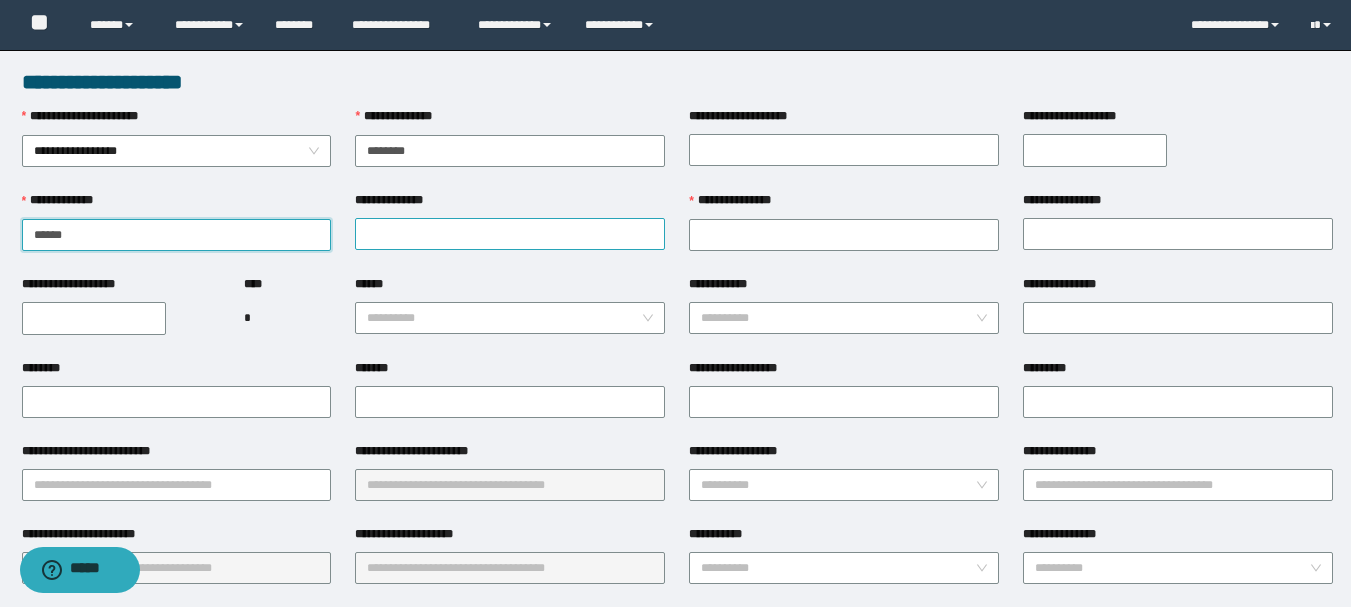 type on "*****" 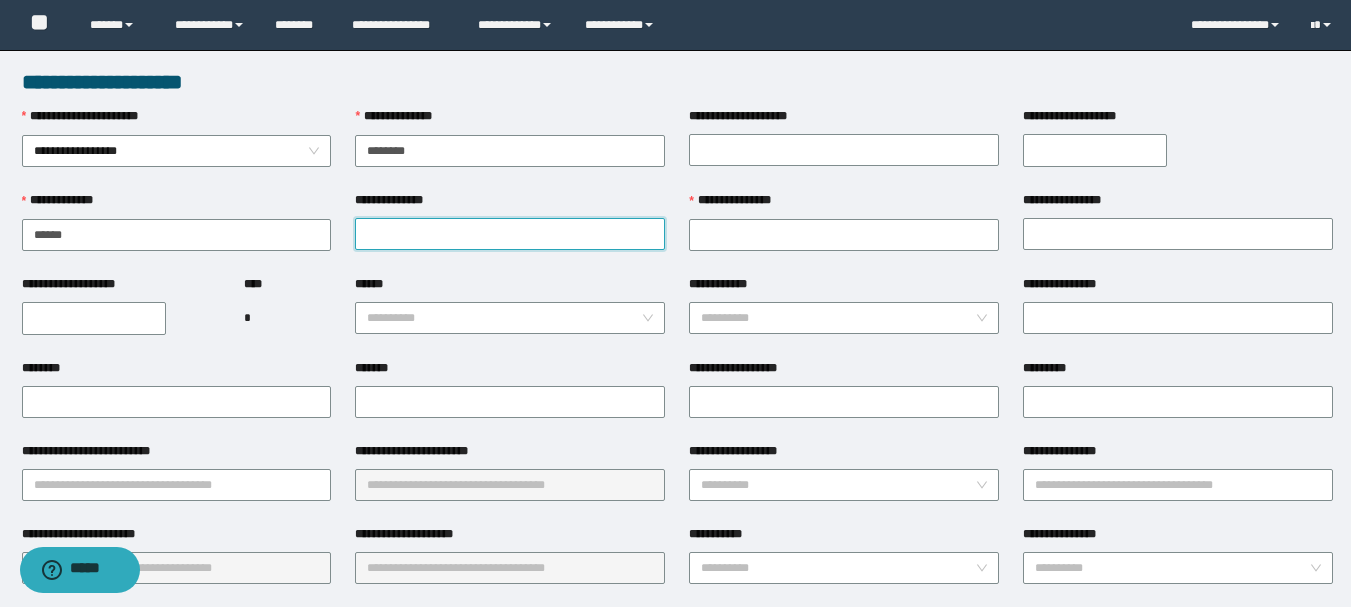 click on "**********" at bounding box center [510, 234] 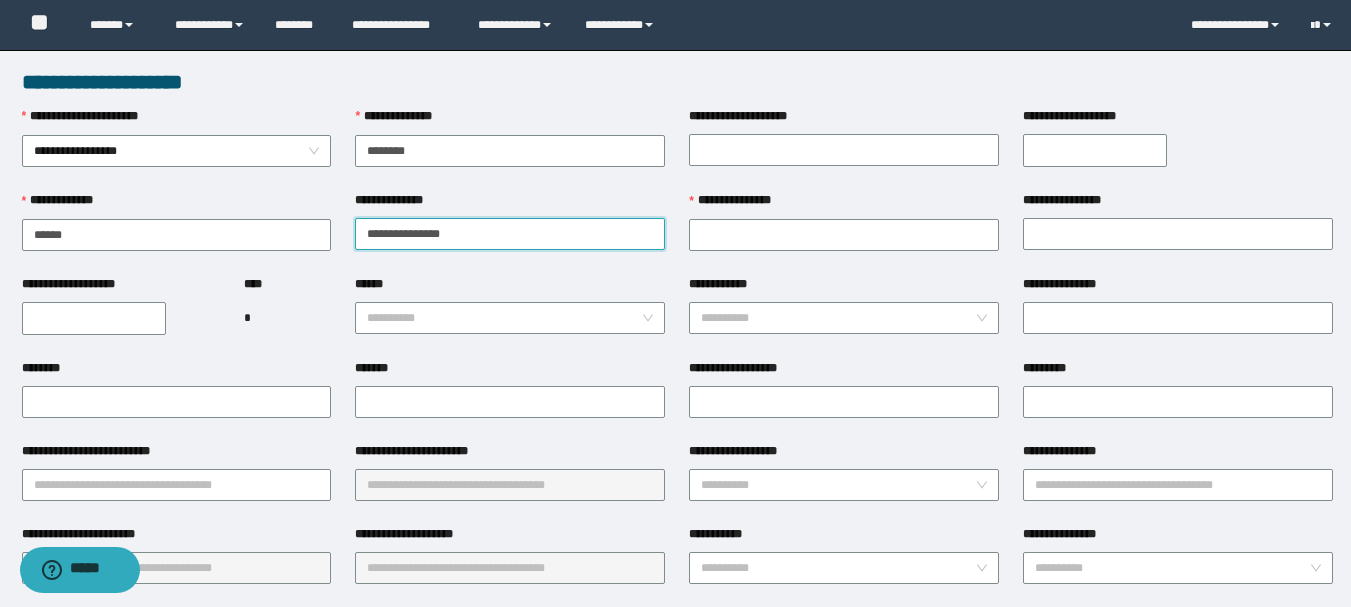 drag, startPoint x: 482, startPoint y: 232, endPoint x: 418, endPoint y: 226, distance: 64.28063 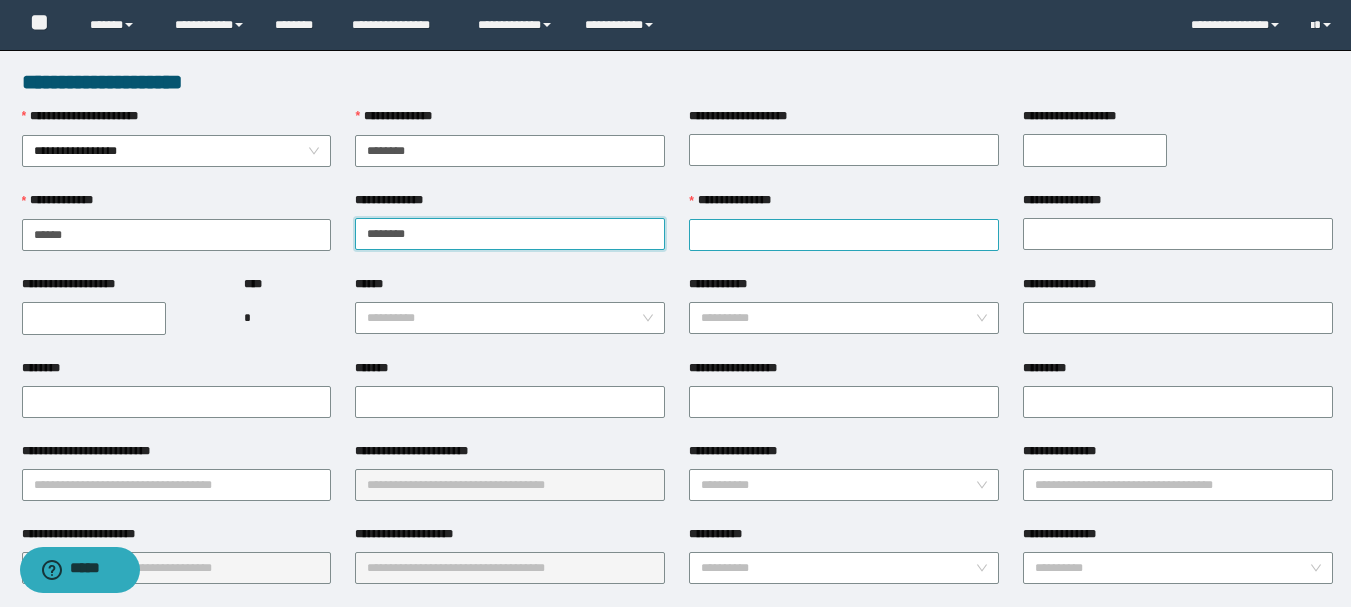 type on "*******" 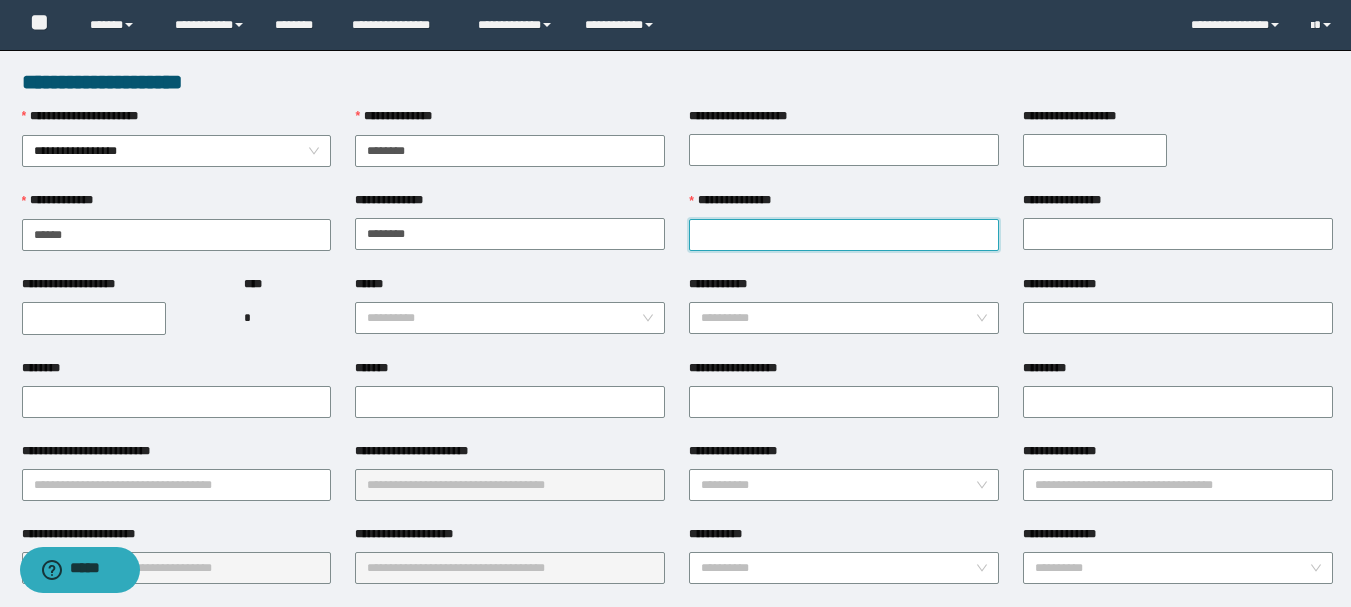 click on "**********" at bounding box center (844, 235) 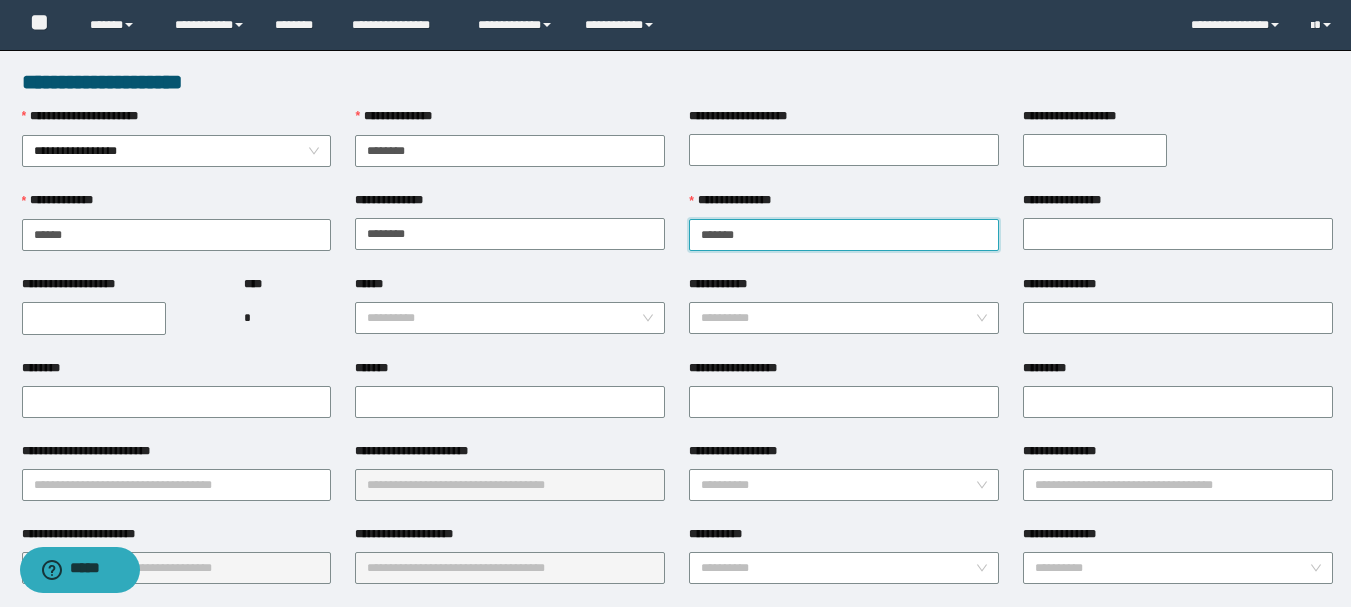 type on "******" 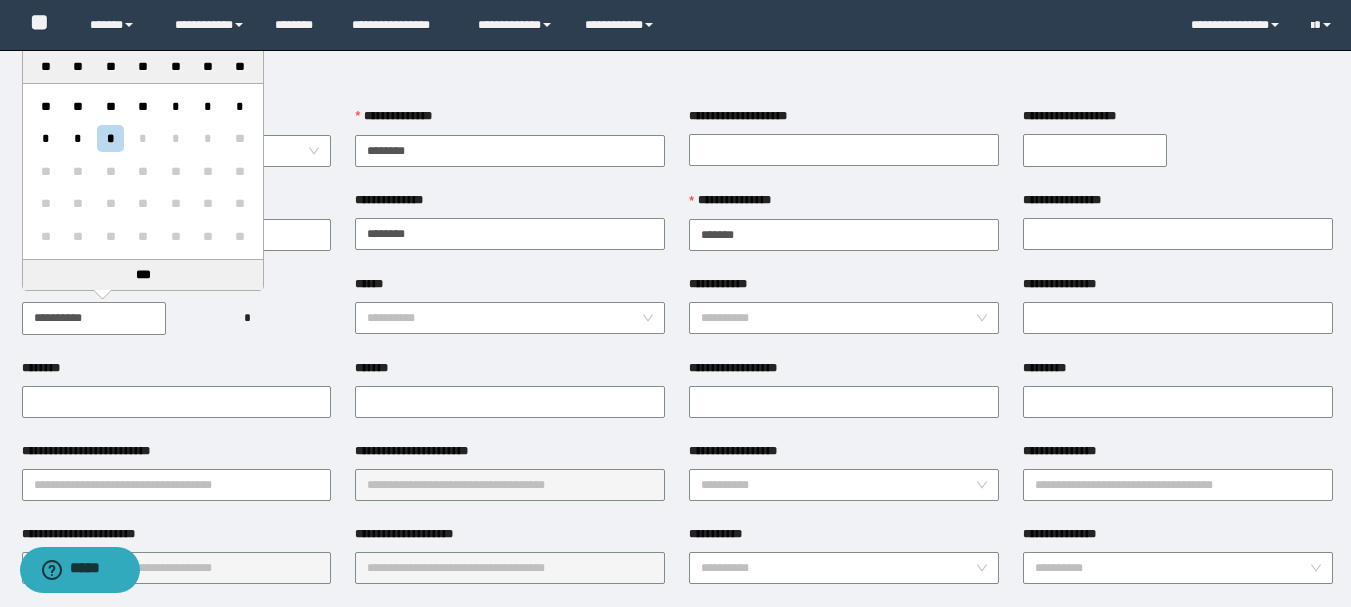 click on "**********" at bounding box center [94, 318] 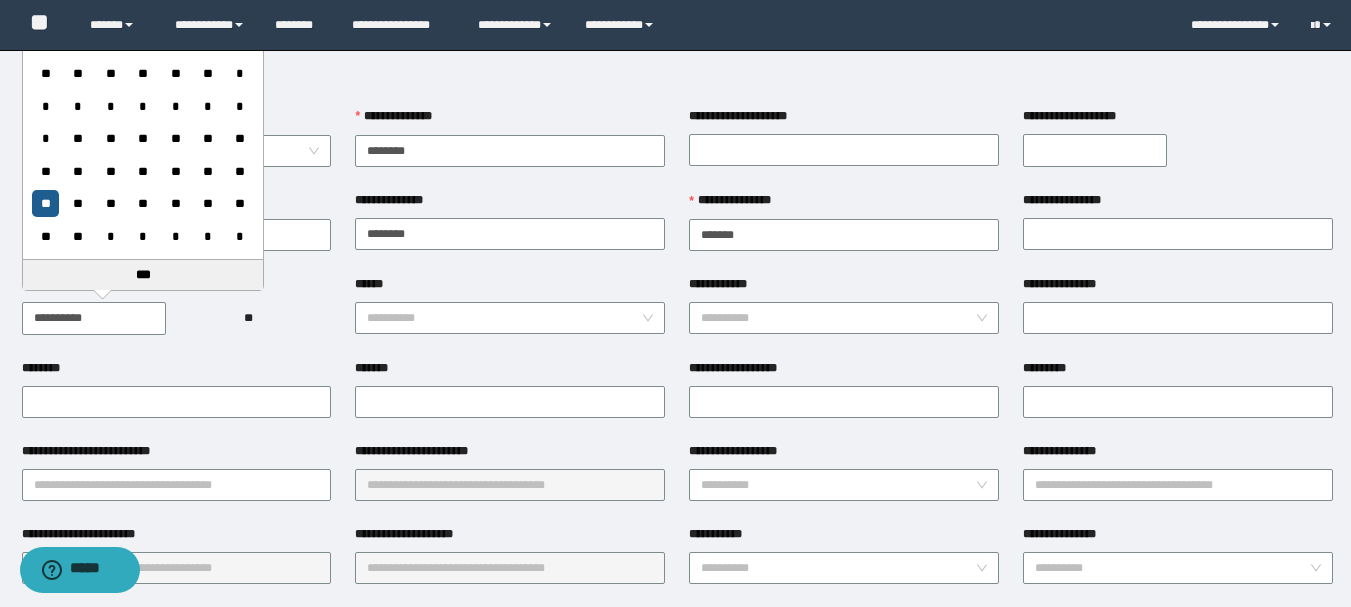 type on "**********" 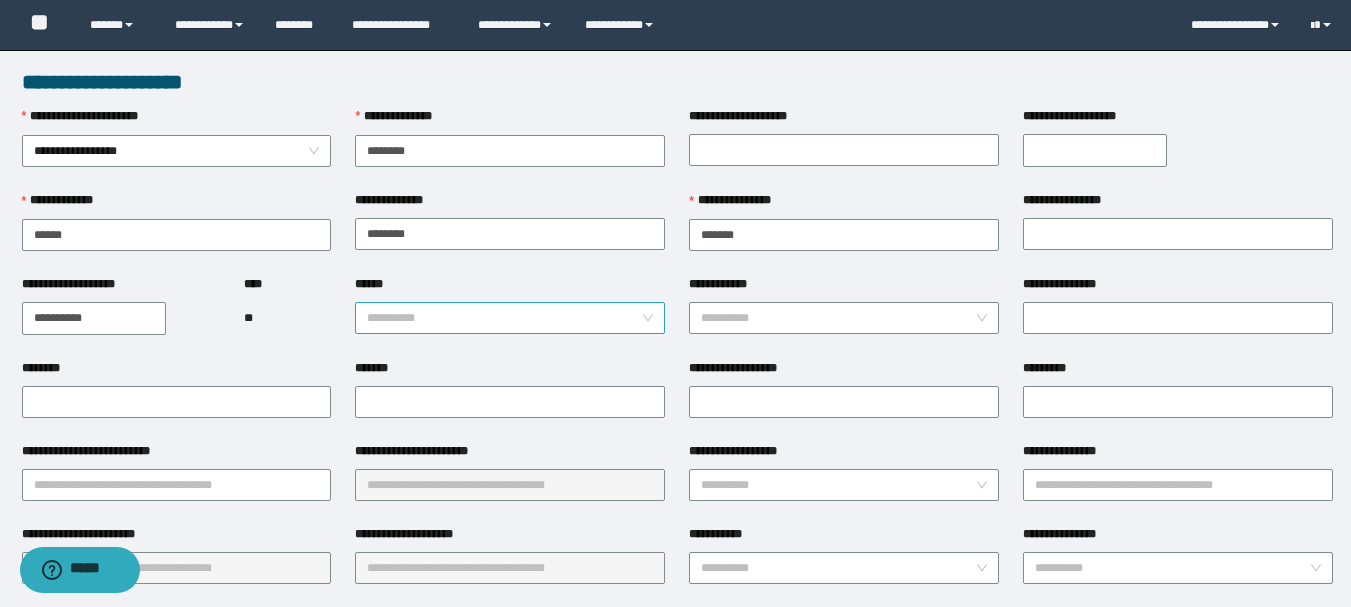 click on "******" at bounding box center [504, 318] 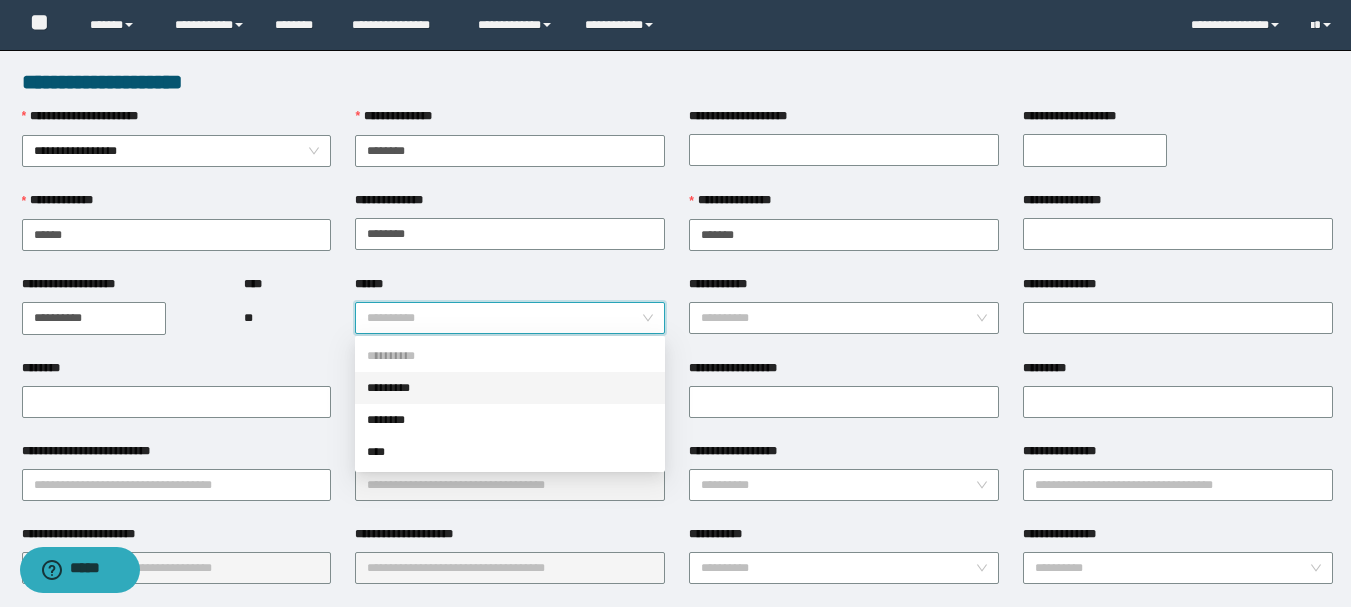 click on "*********" at bounding box center [510, 388] 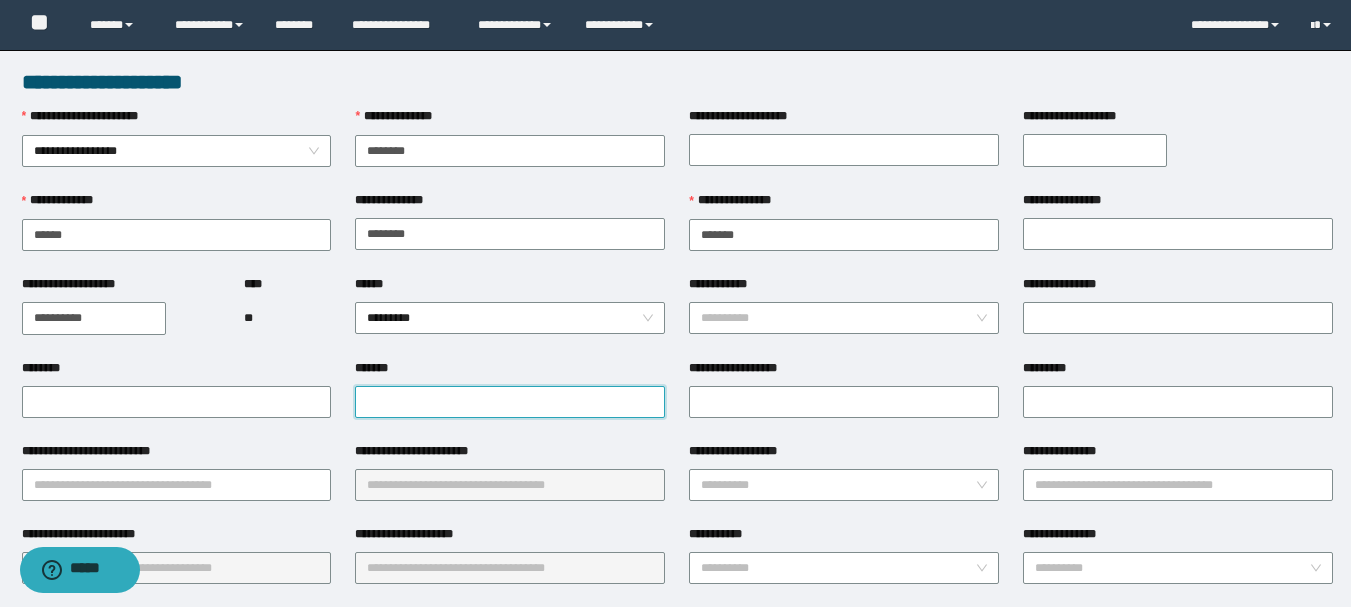 click on "*******" at bounding box center [510, 402] 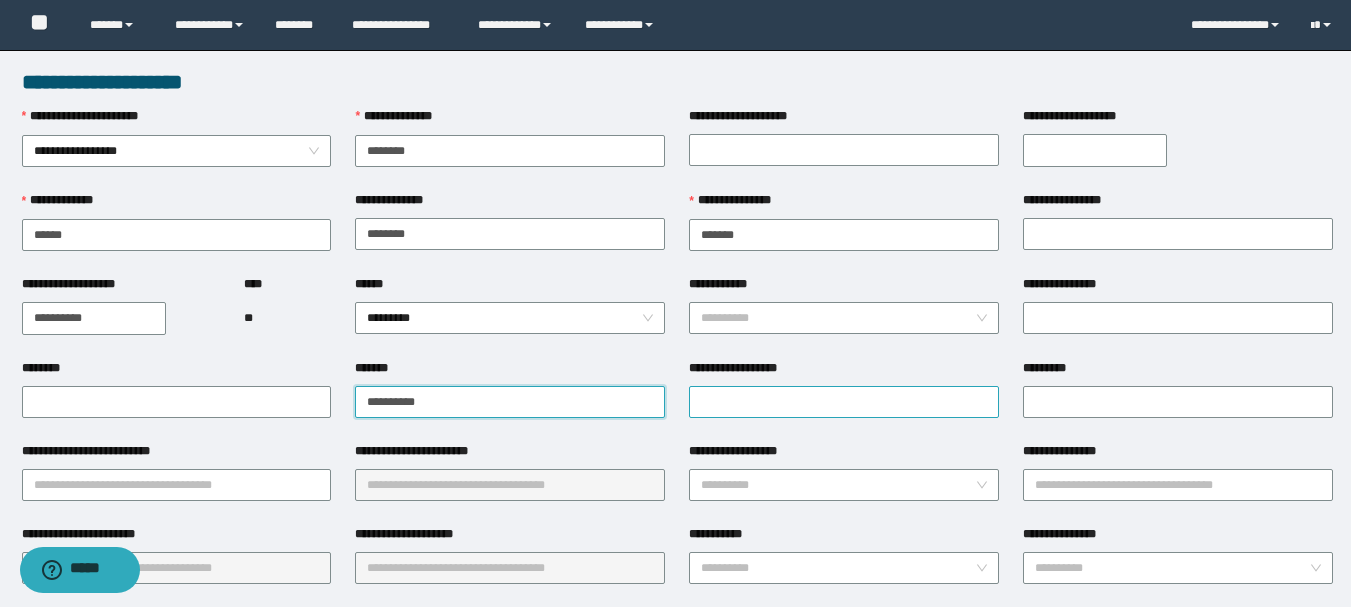 type on "**********" 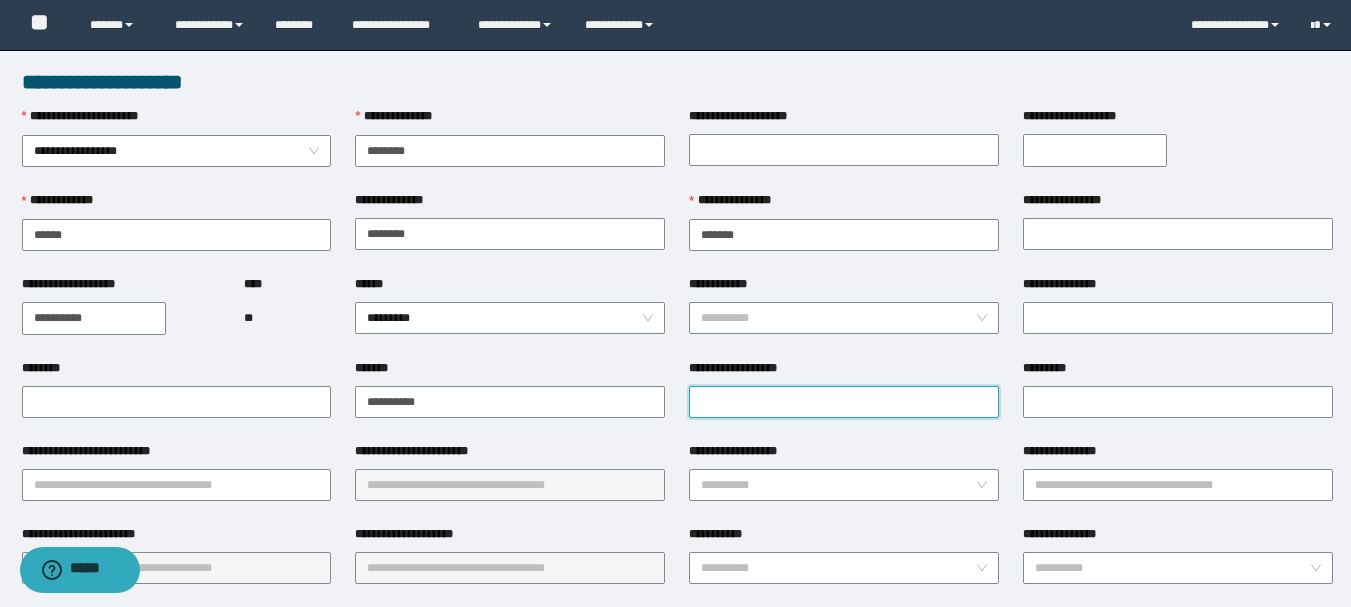 click on "**********" at bounding box center (844, 402) 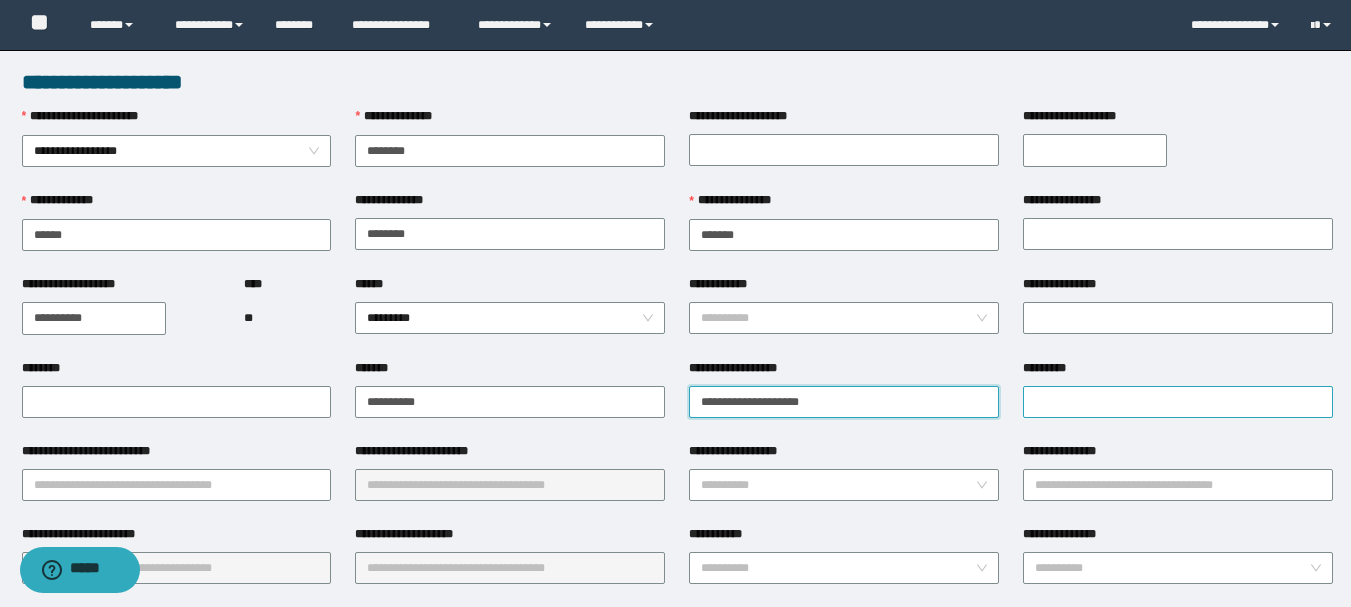 type on "**********" 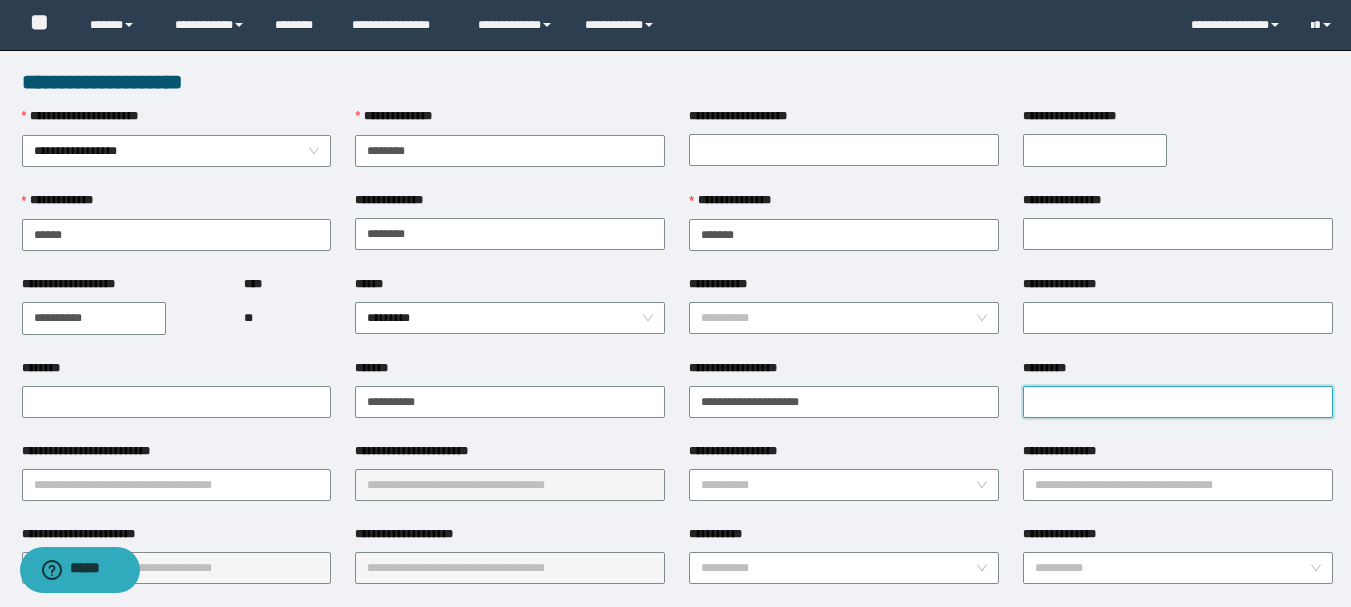 click on "*********" at bounding box center [1178, 402] 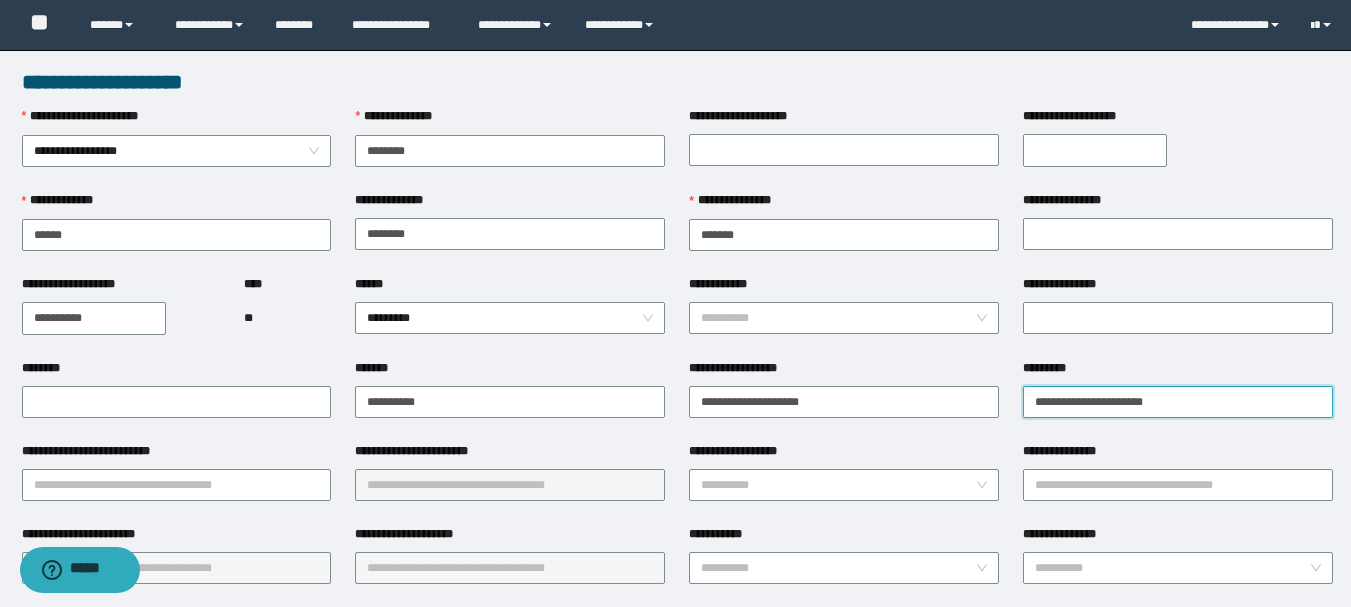 click on "**********" at bounding box center (1178, 402) 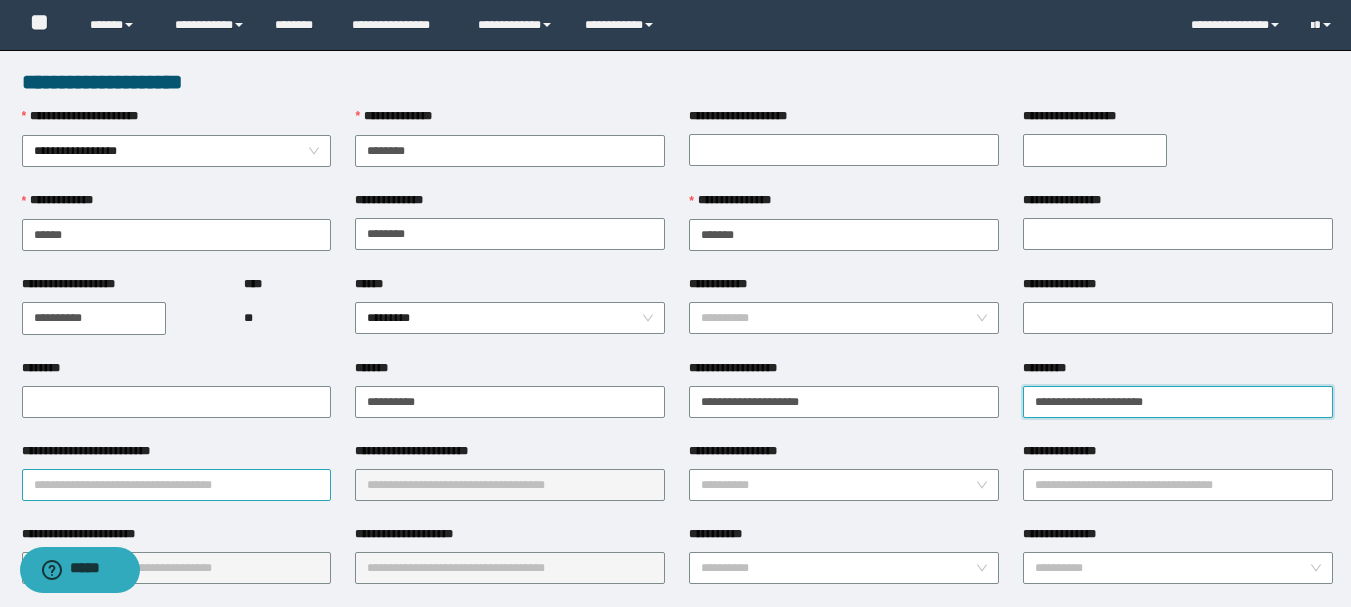 type on "**********" 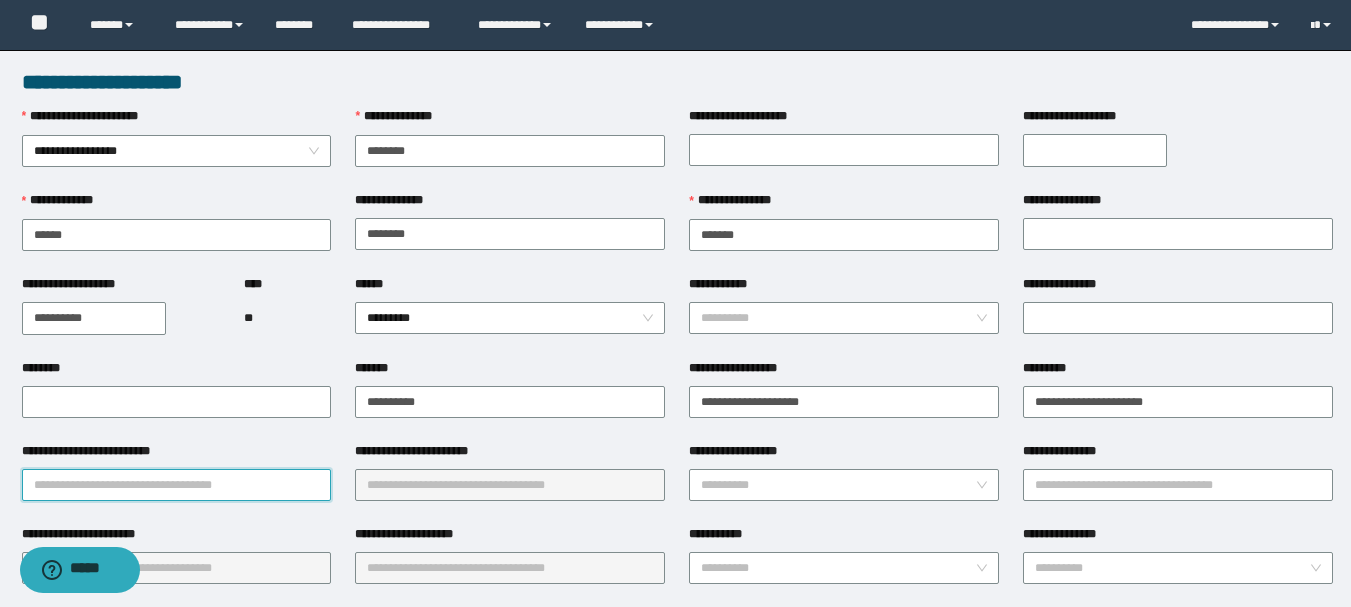 click on "**********" at bounding box center [177, 485] 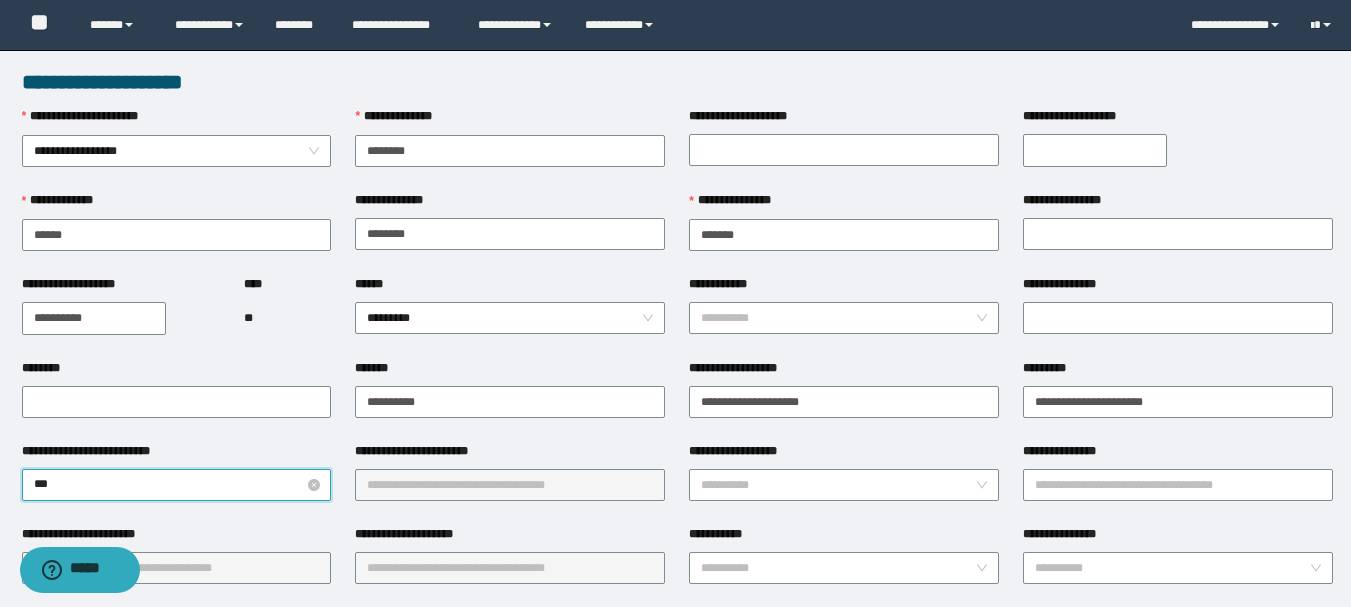 type on "****" 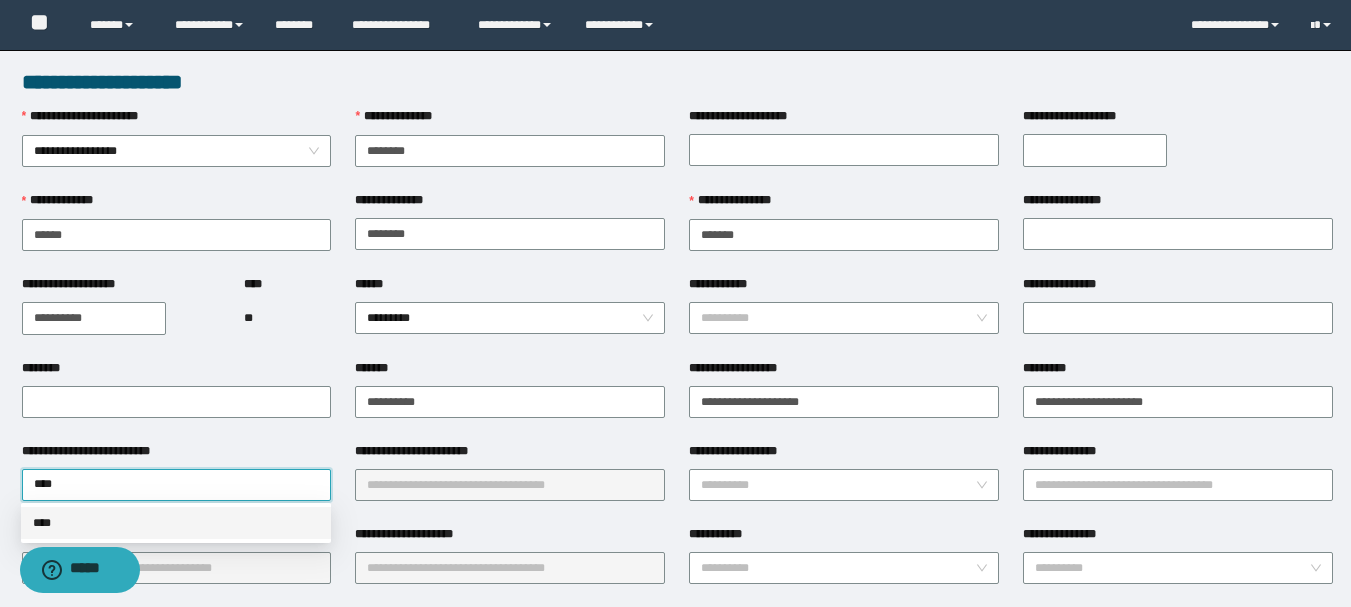 click on "****" at bounding box center [176, 523] 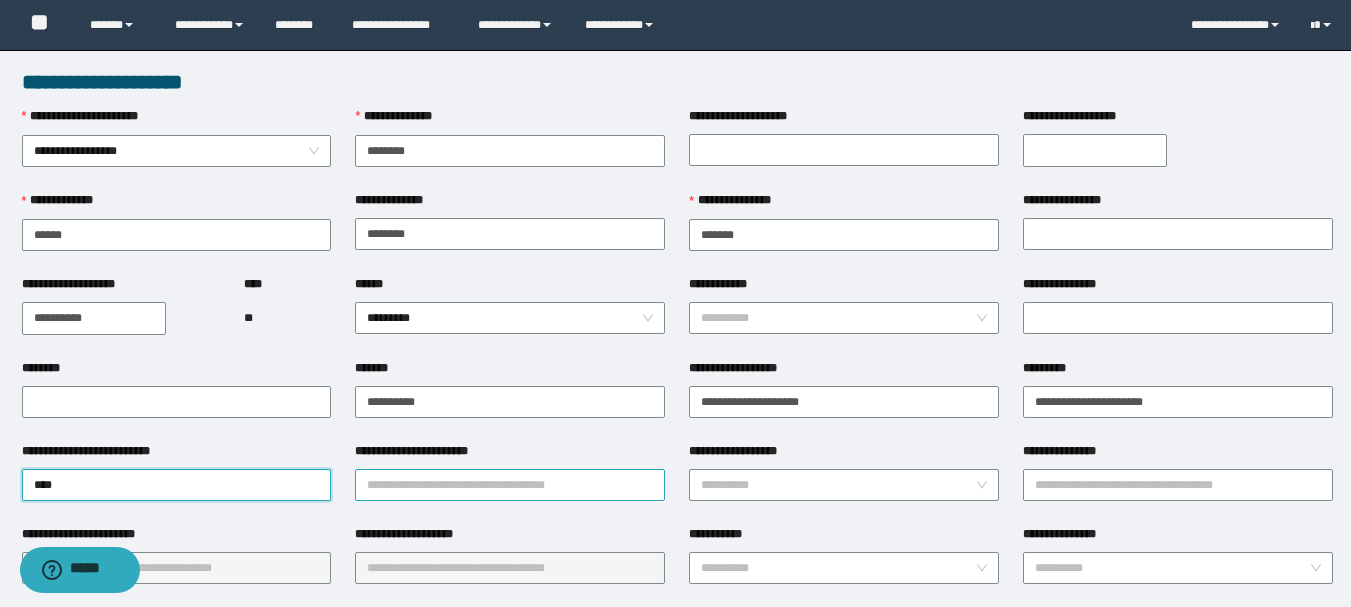 click on "**********" at bounding box center [510, 485] 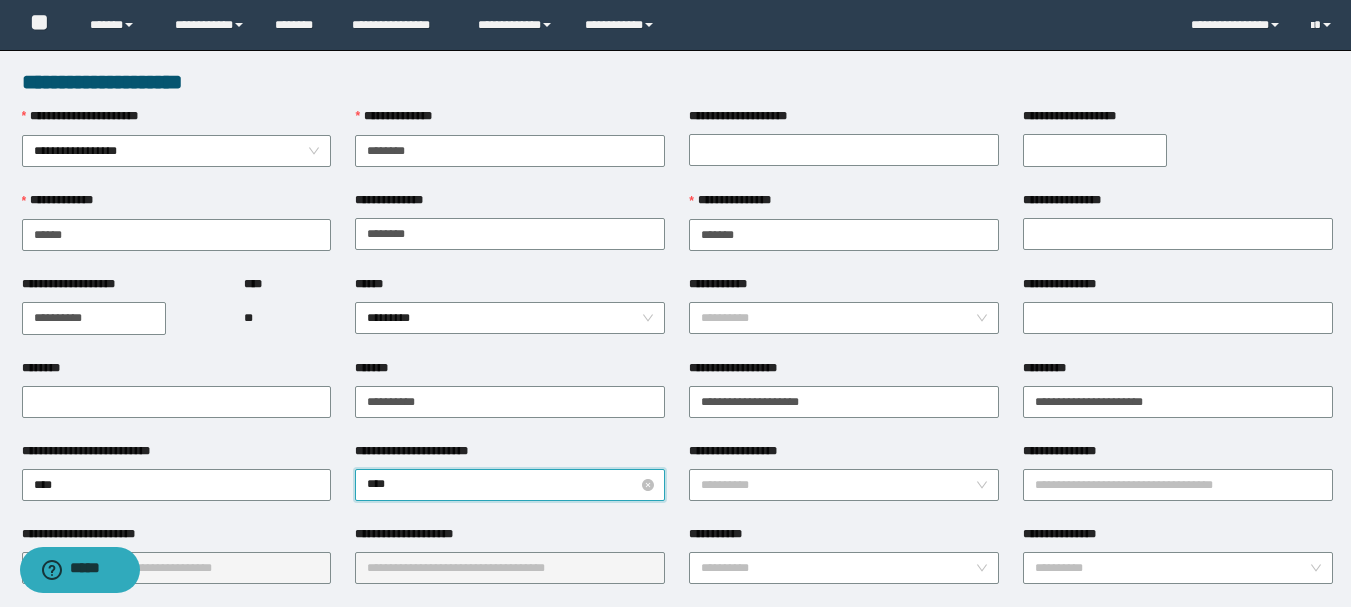 type on "*****" 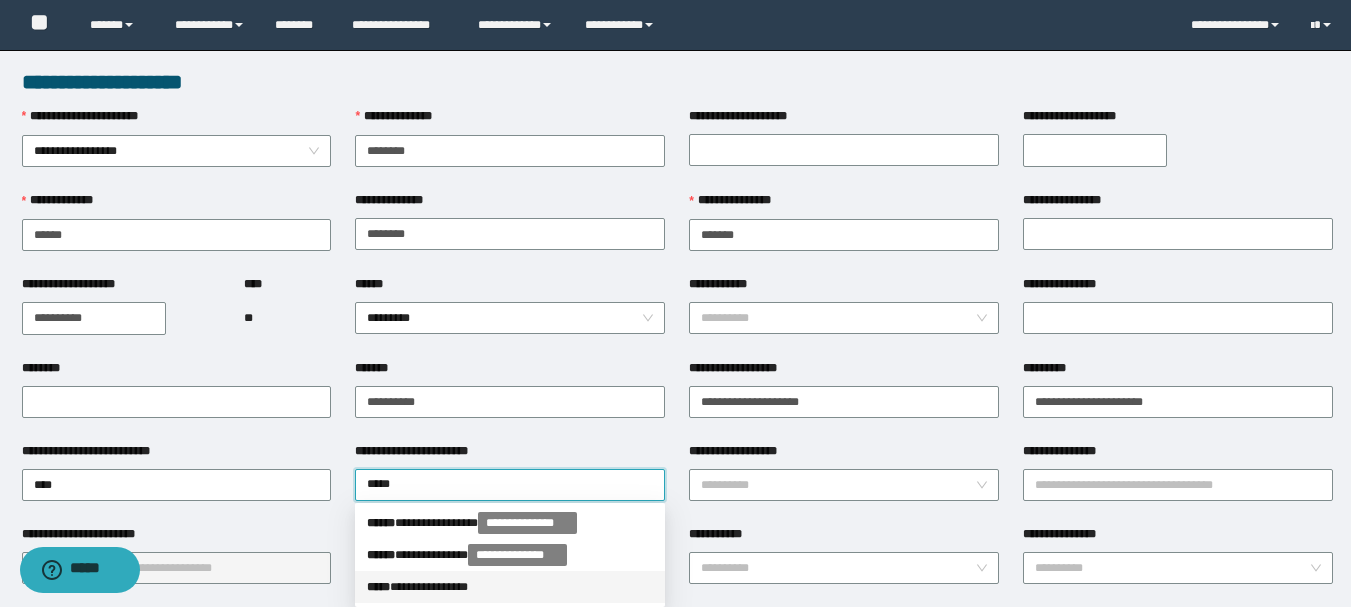 click on "**********" at bounding box center [510, 587] 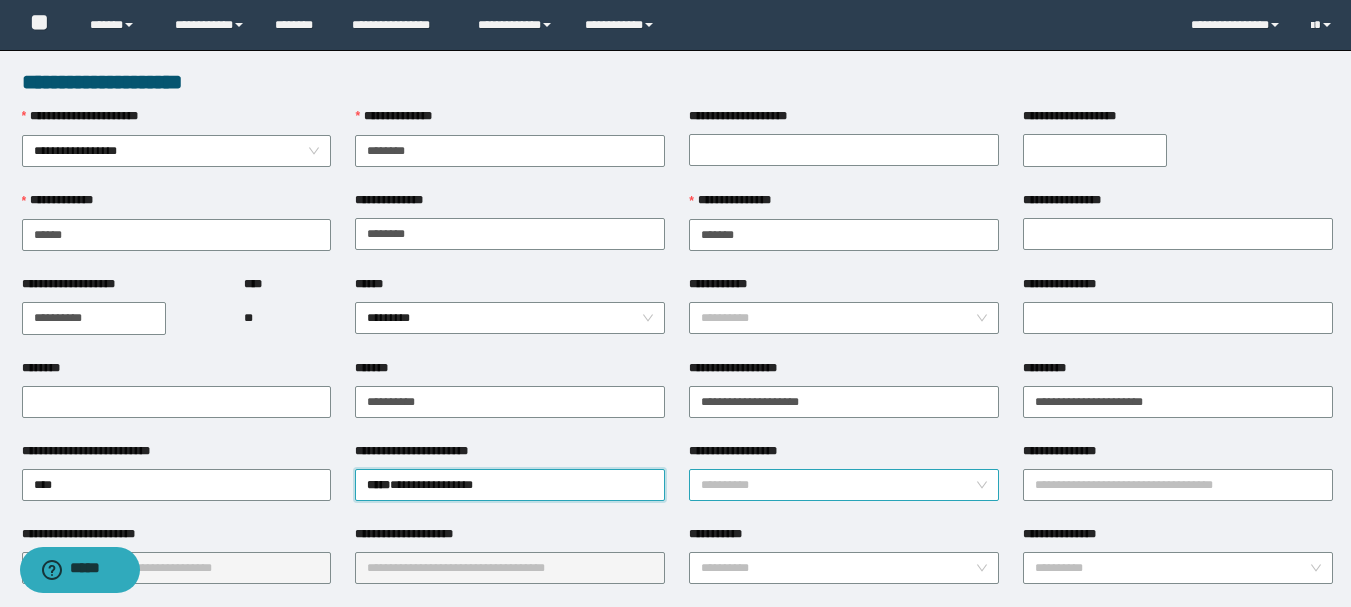click on "**********" at bounding box center (838, 485) 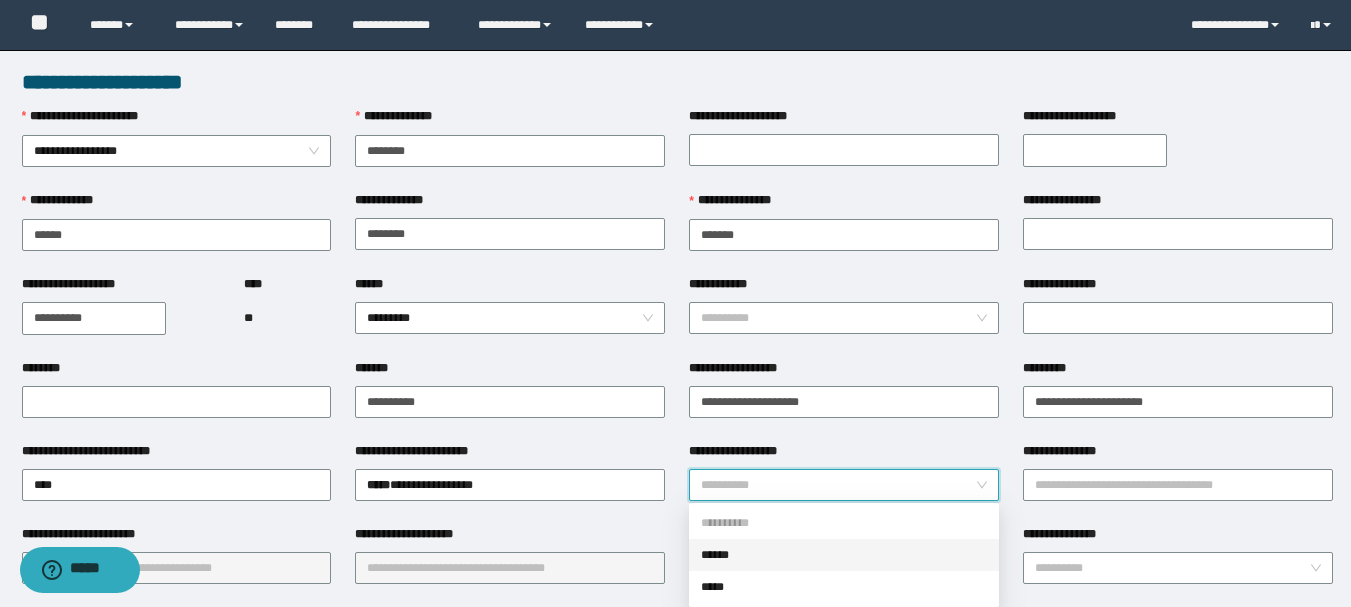 click on "******" at bounding box center [844, 555] 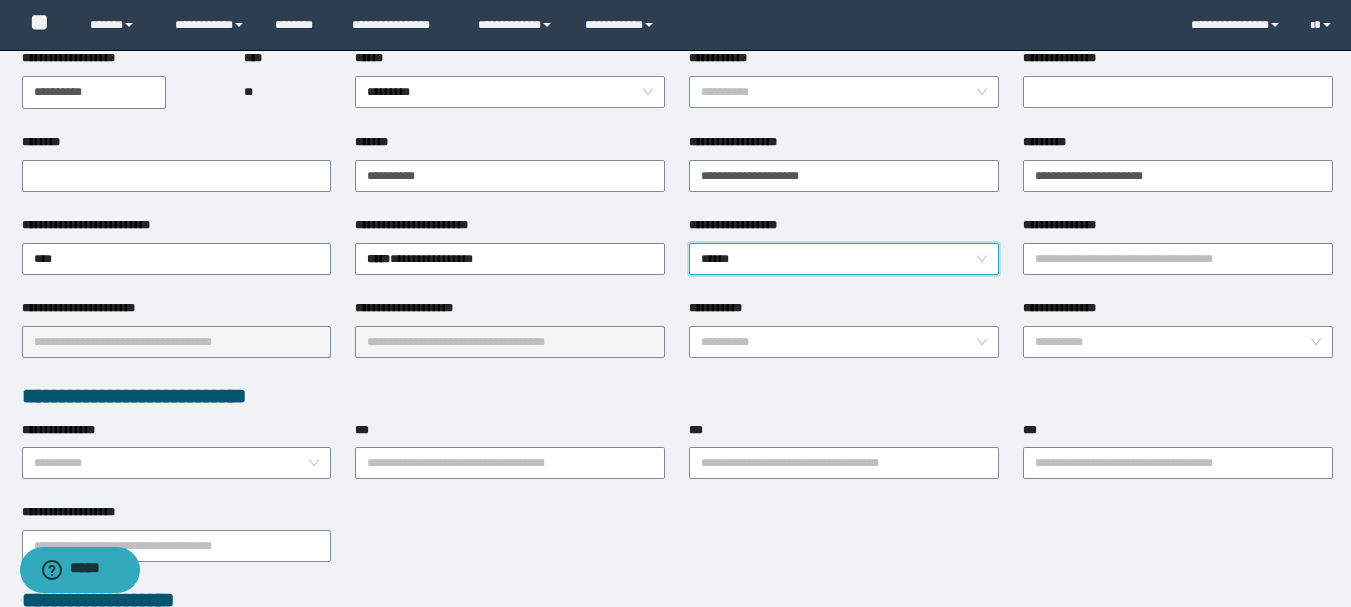 scroll, scrollTop: 300, scrollLeft: 0, axis: vertical 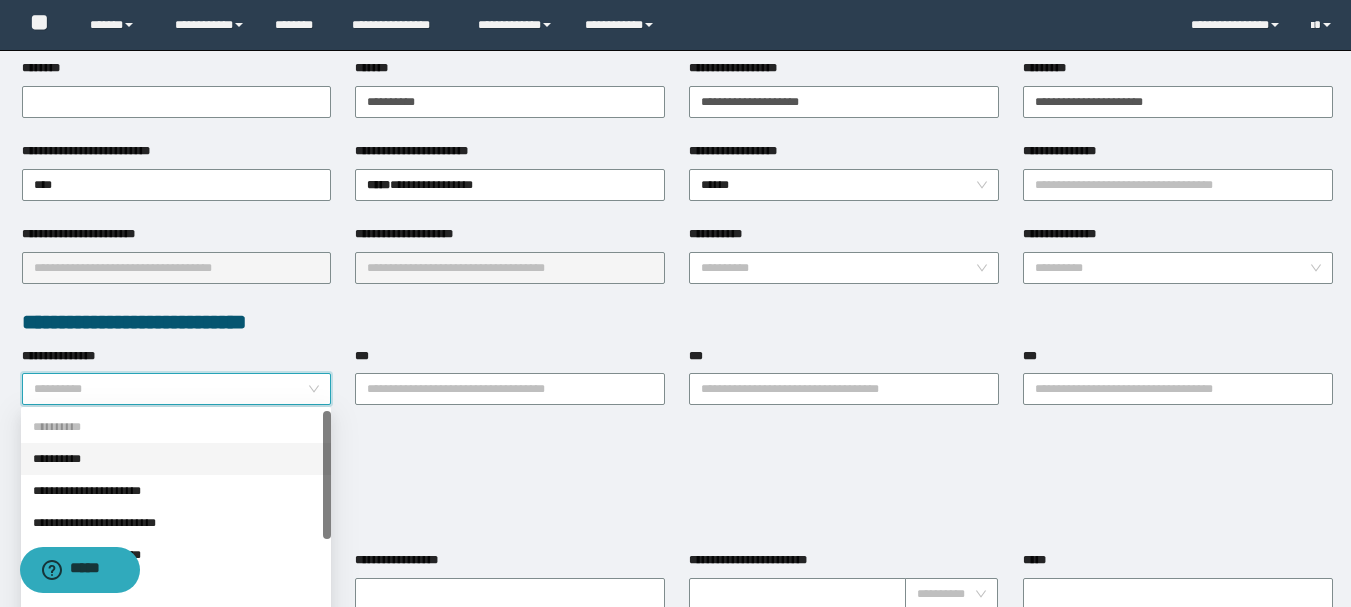 click on "**********" at bounding box center (171, 389) 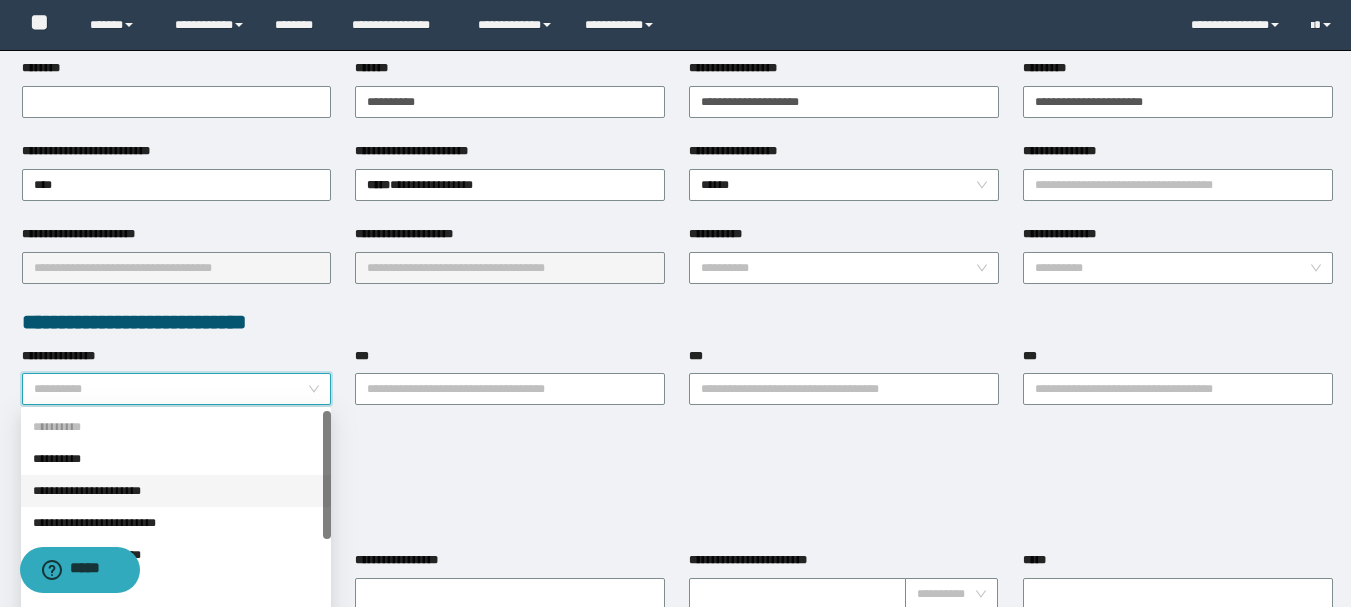 click on "**********" at bounding box center (176, 491) 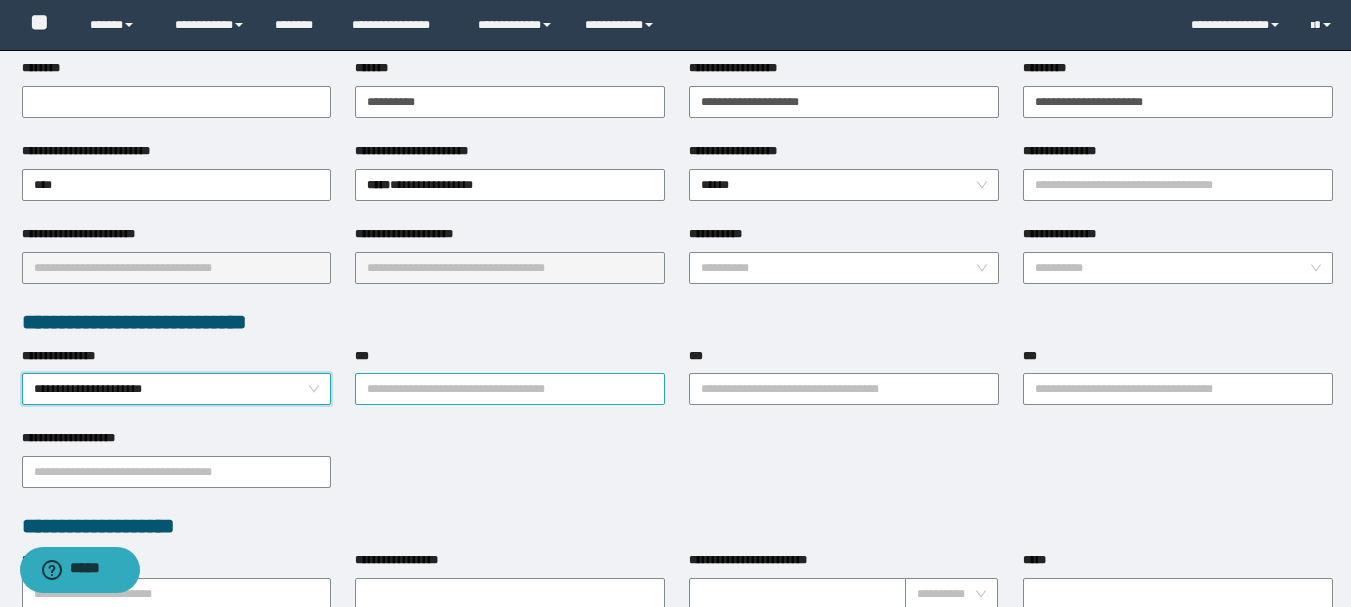 click on "***" at bounding box center (510, 389) 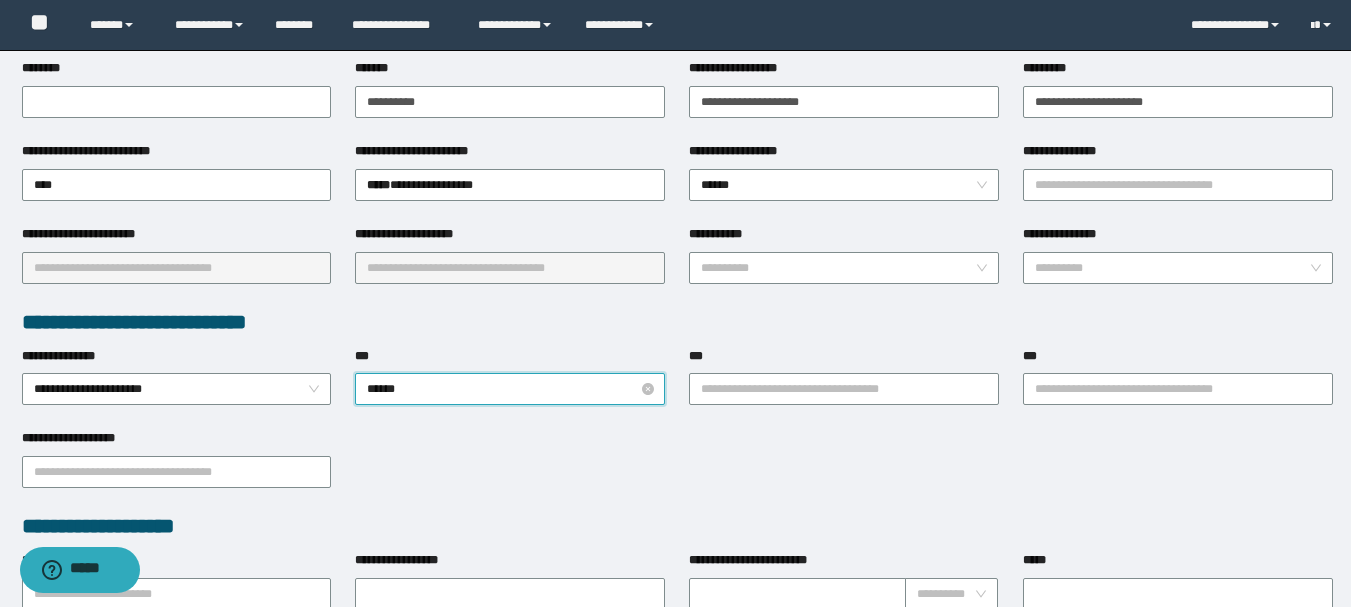 type on "*******" 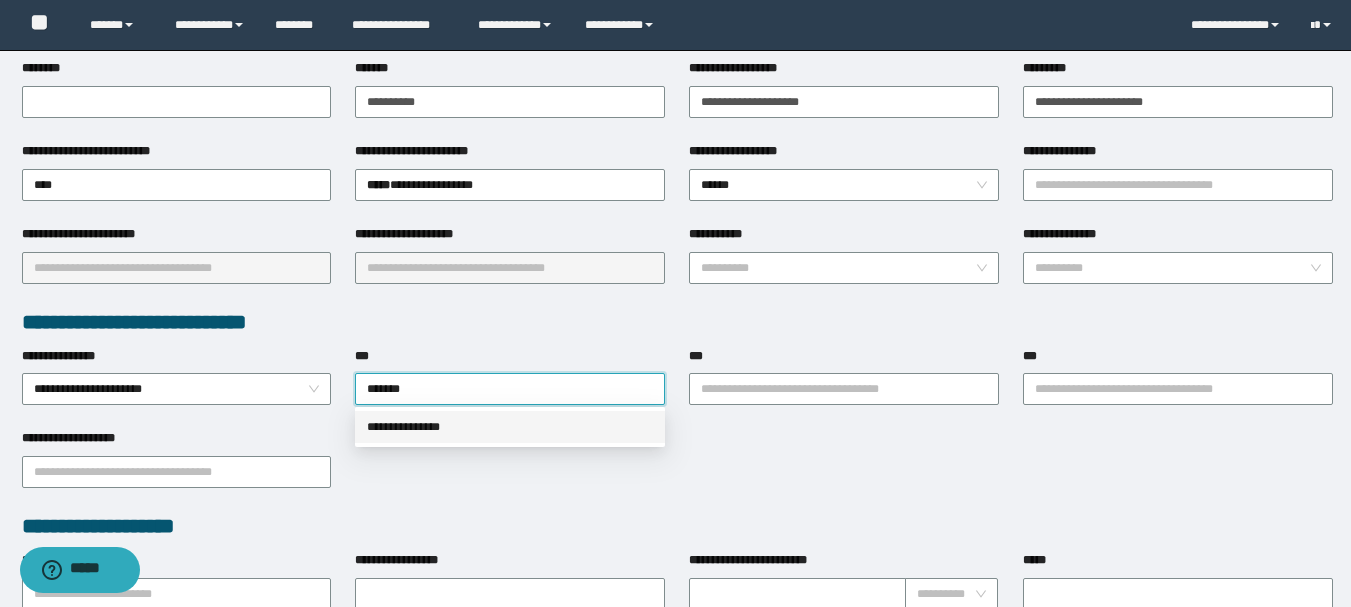 click on "**********" at bounding box center [510, 427] 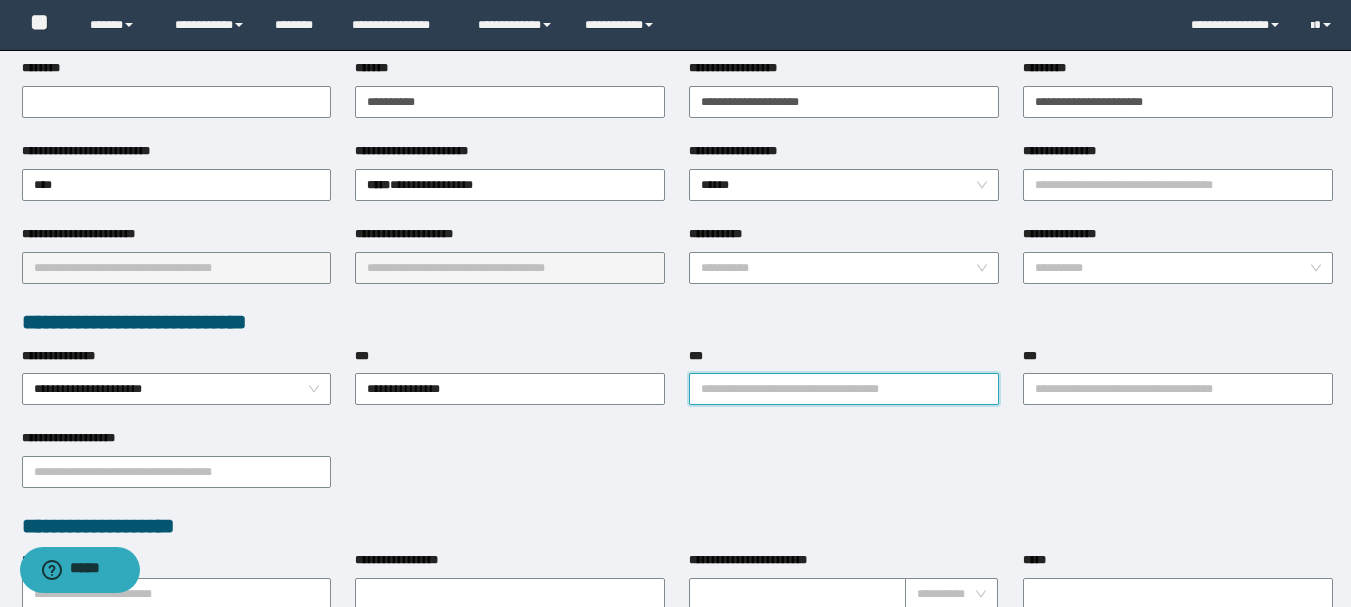 click on "***" at bounding box center [844, 389] 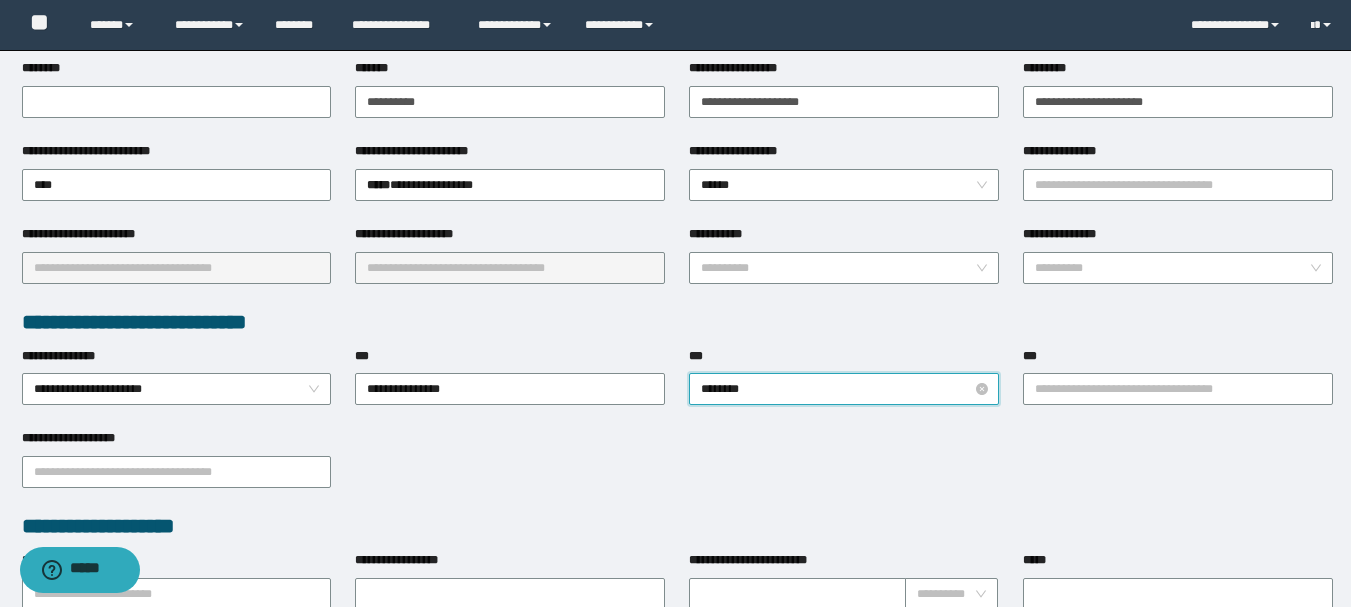 type on "*********" 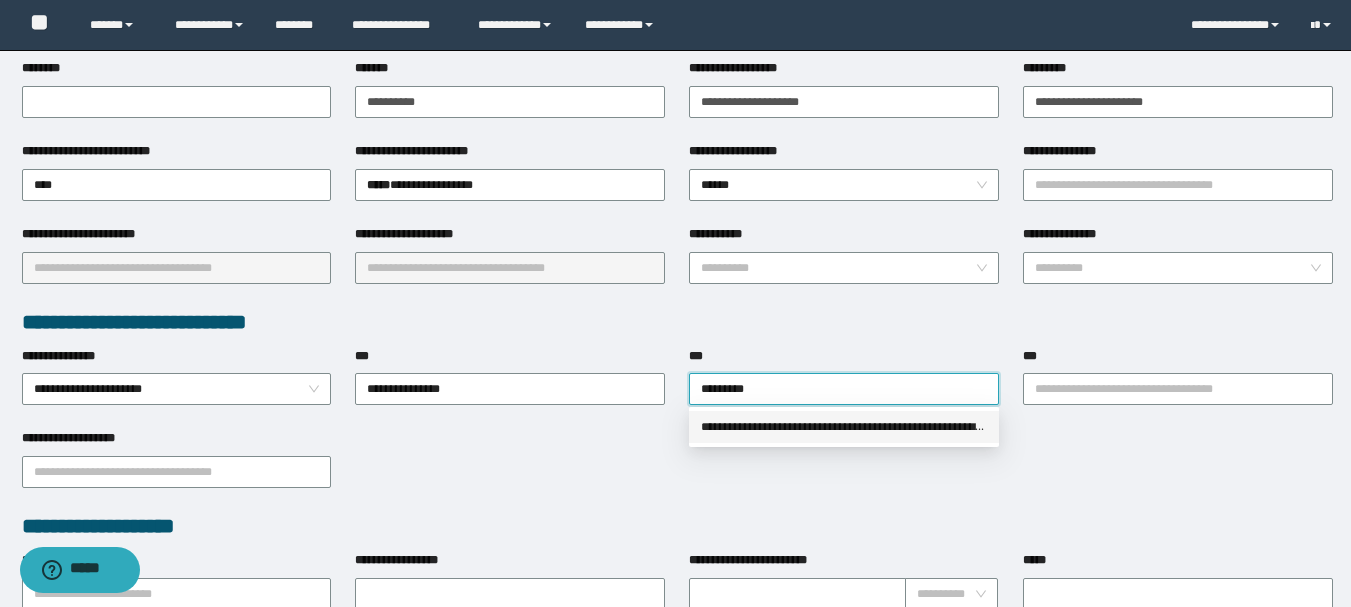click on "**********" at bounding box center (844, 427) 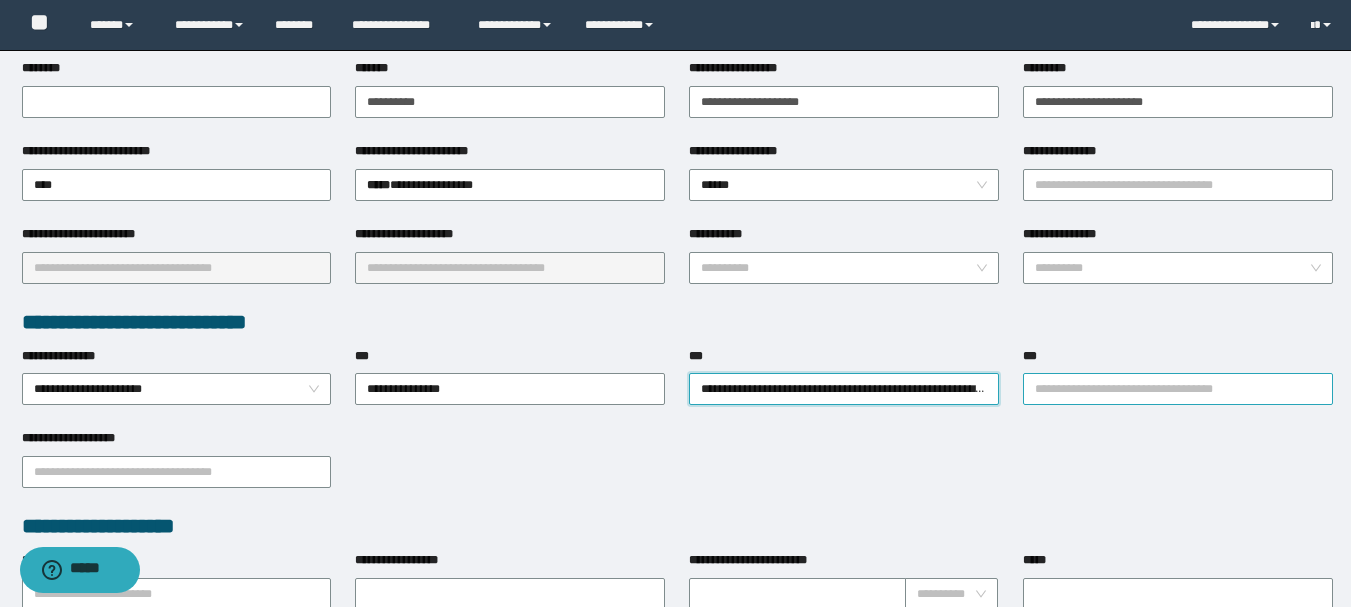 click on "***" at bounding box center [1178, 389] 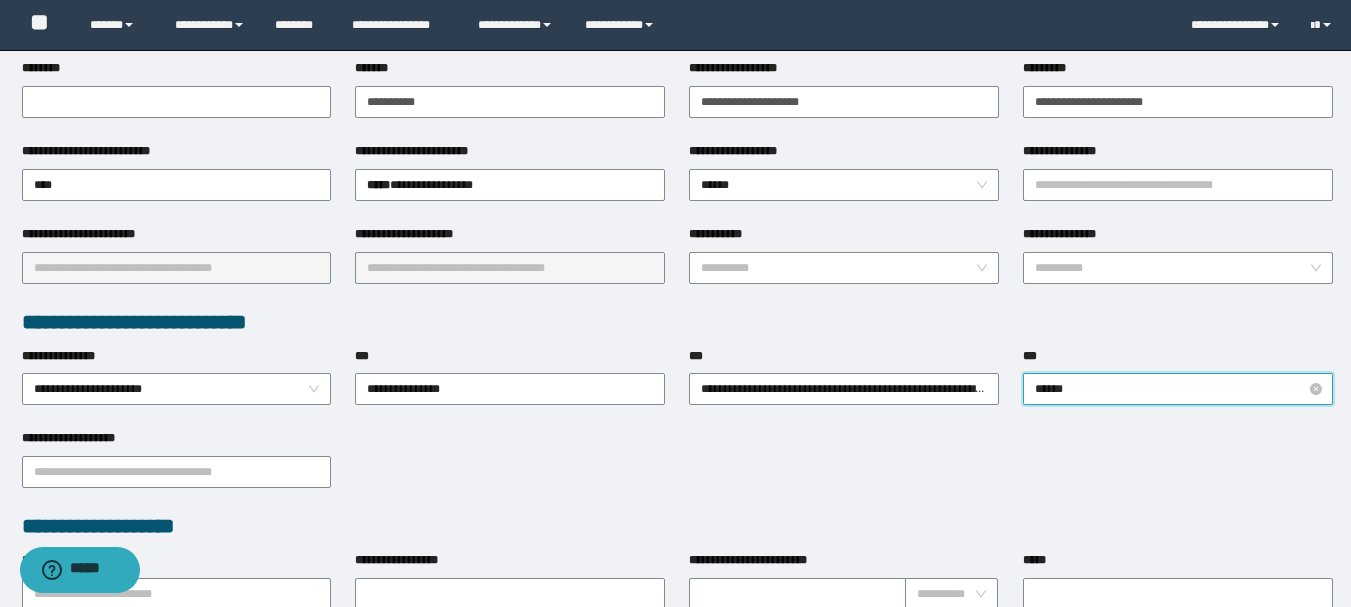 type on "*******" 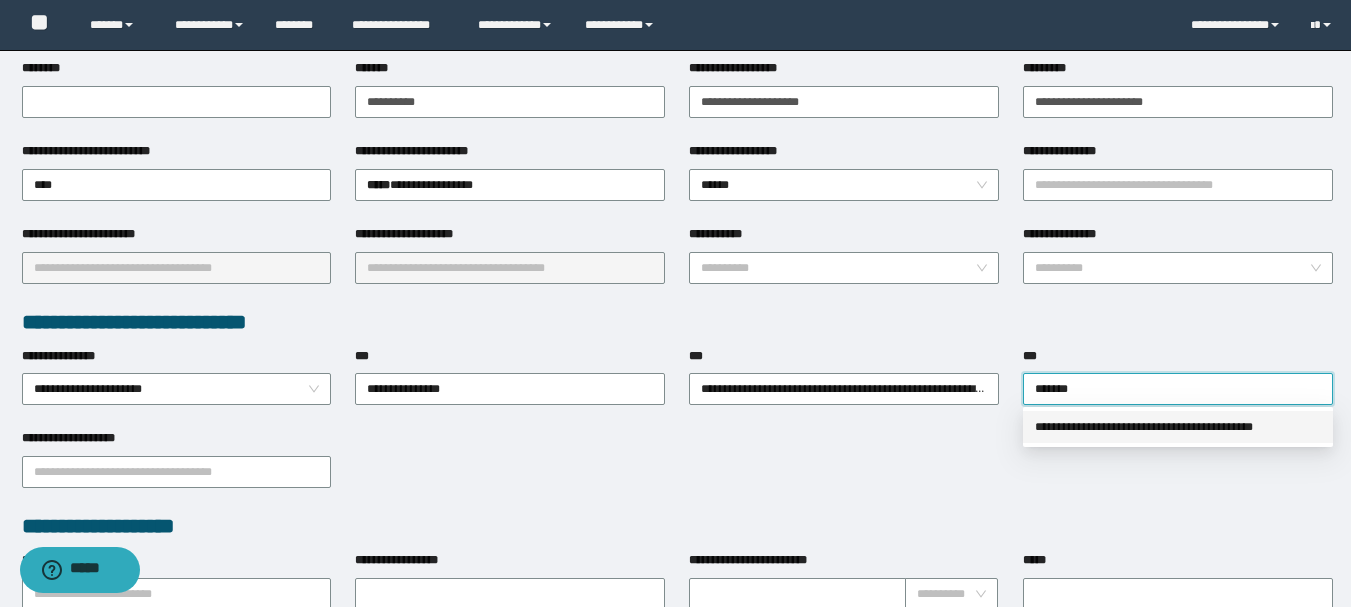 click on "**********" at bounding box center (1178, 427) 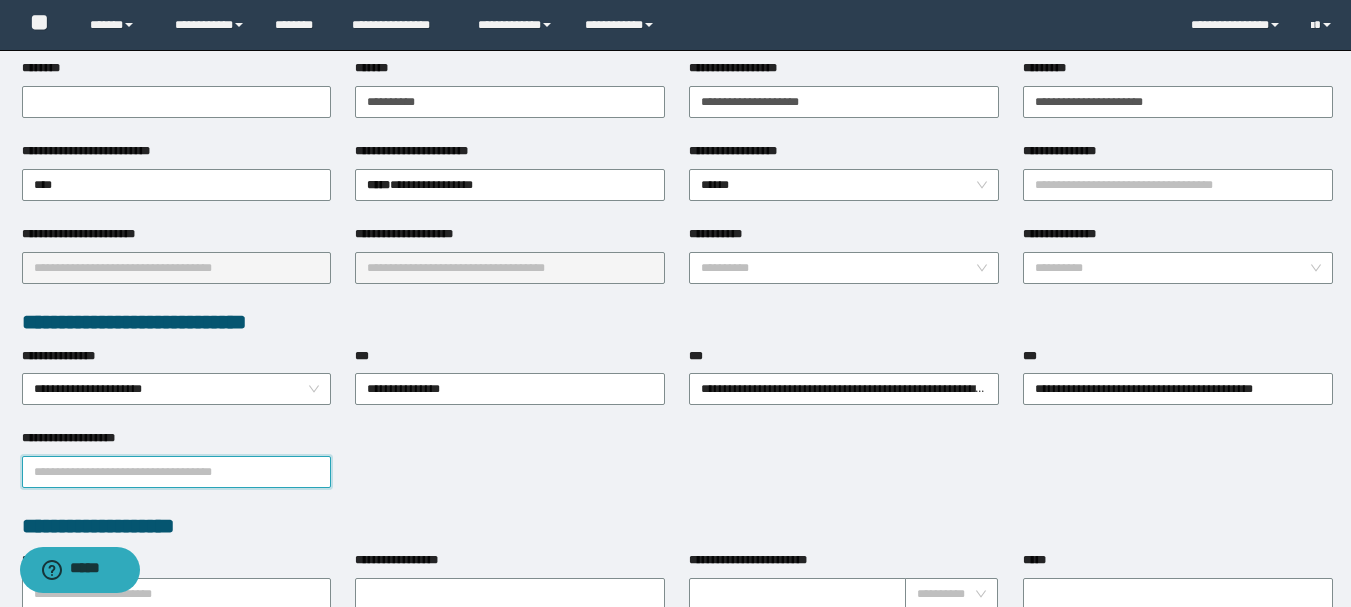 click on "**********" at bounding box center (177, 472) 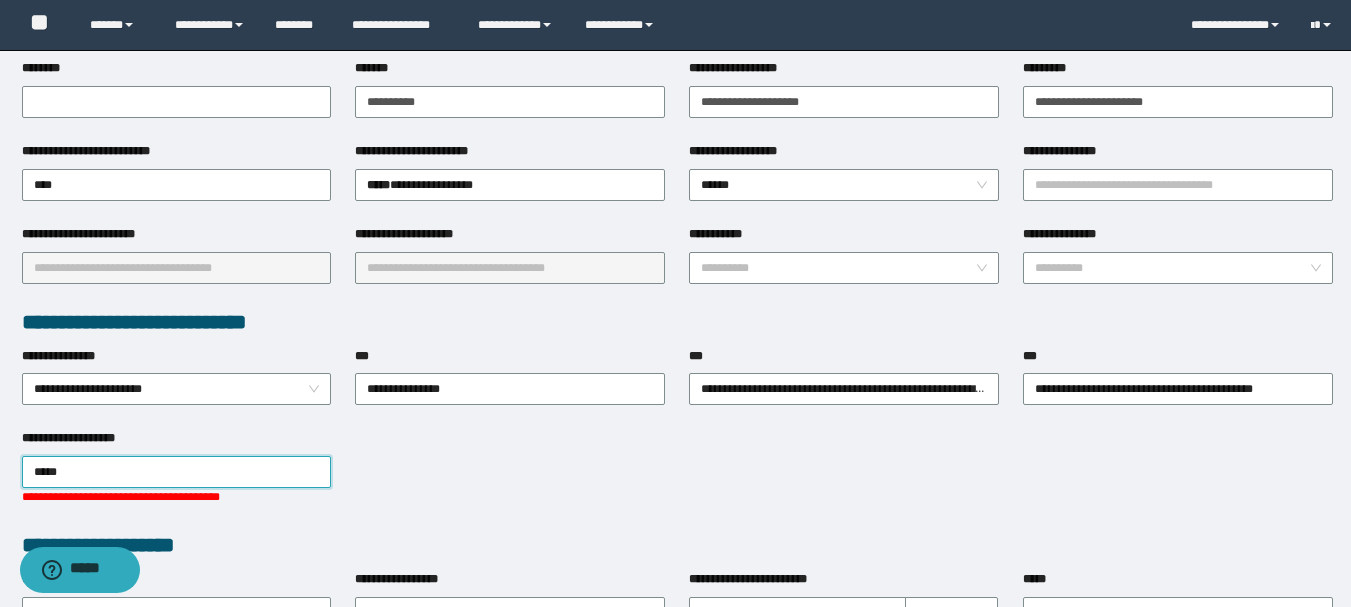 type on "******" 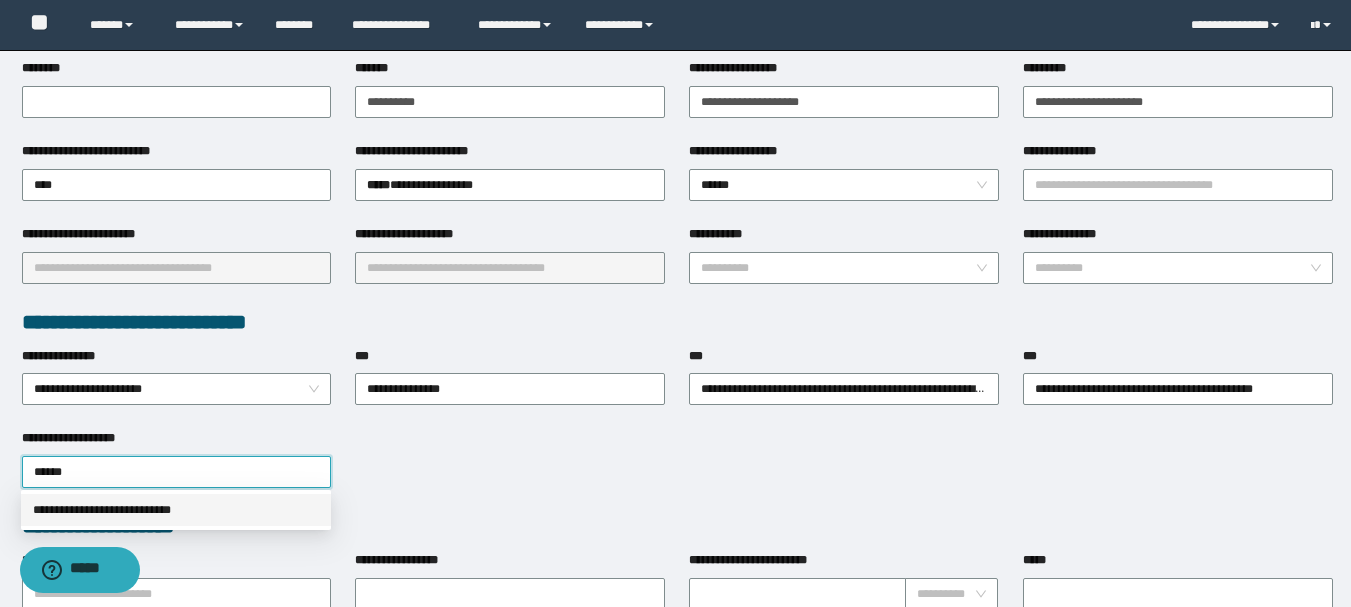 click on "**********" at bounding box center (176, 510) 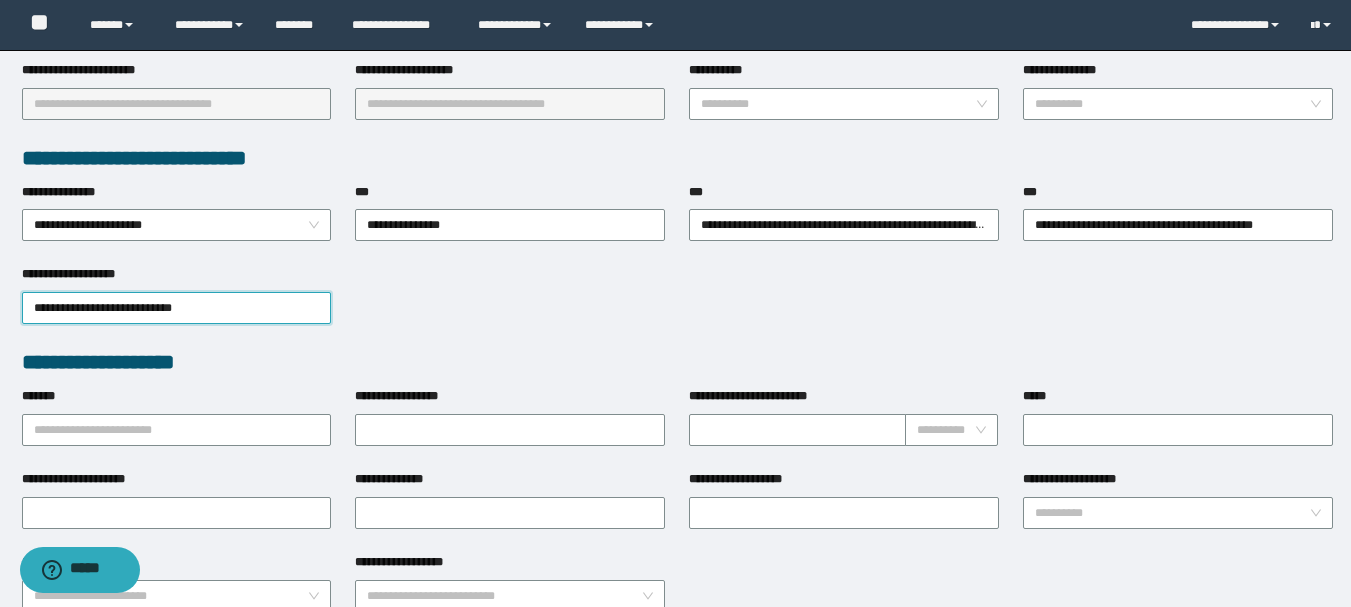 scroll, scrollTop: 500, scrollLeft: 0, axis: vertical 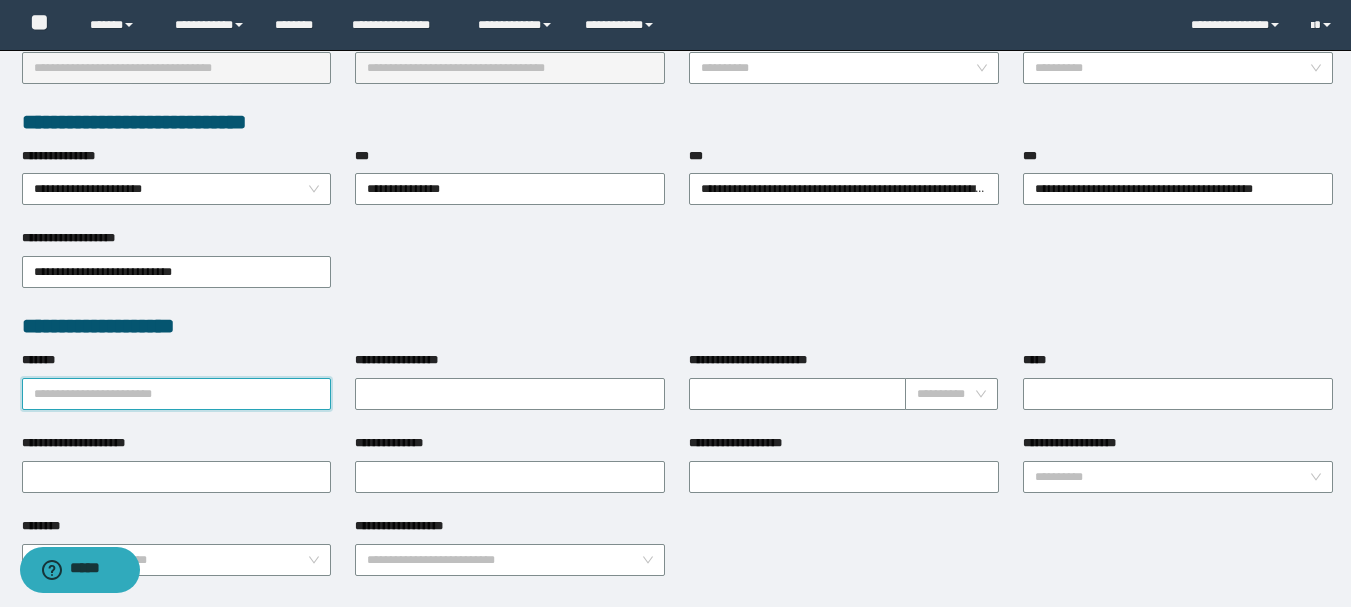 click on "*******" at bounding box center (177, 394) 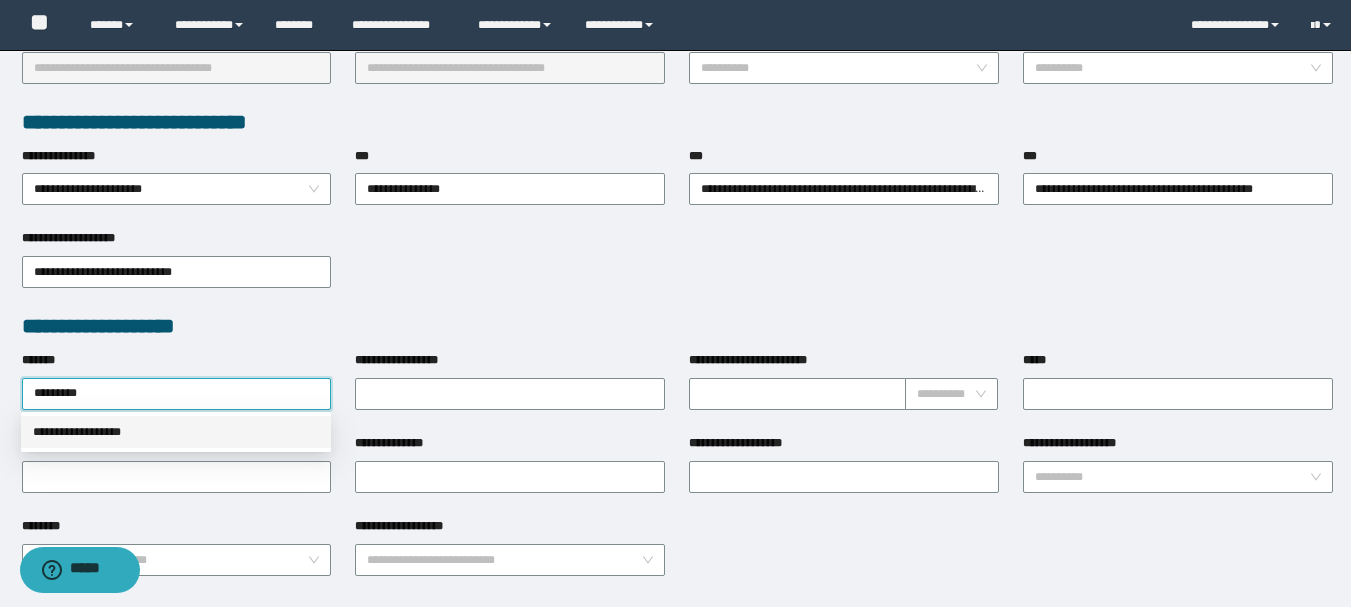click on "**********" at bounding box center (176, 432) 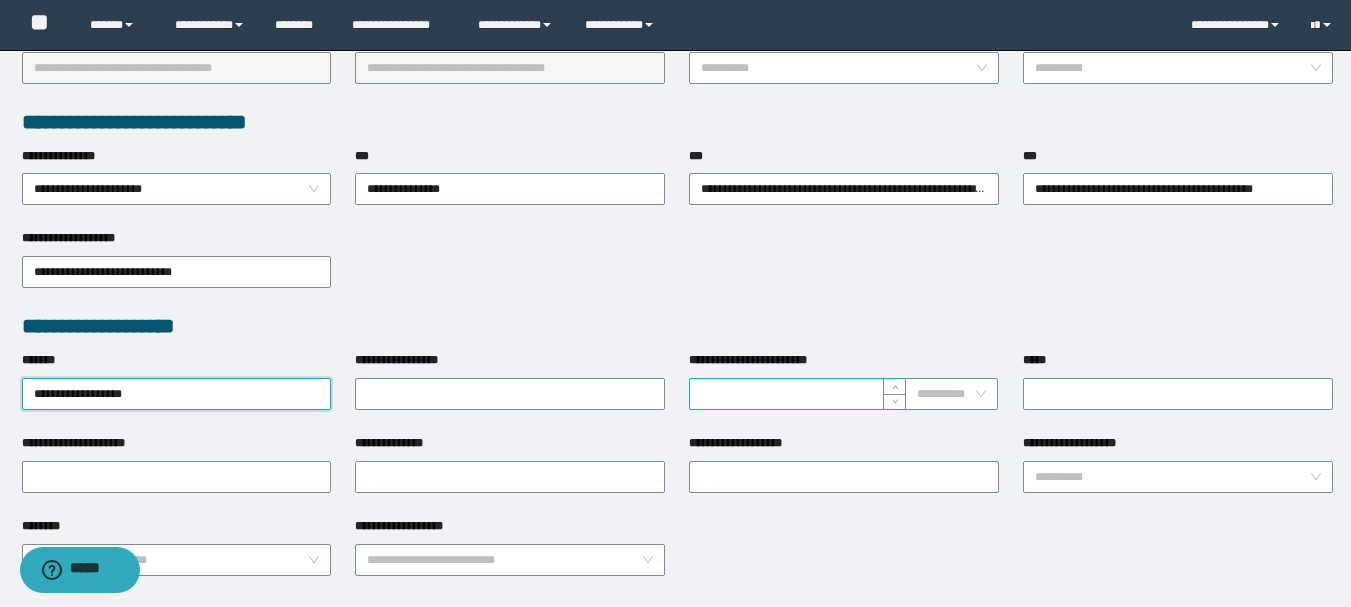 click on "**********" at bounding box center [797, 394] 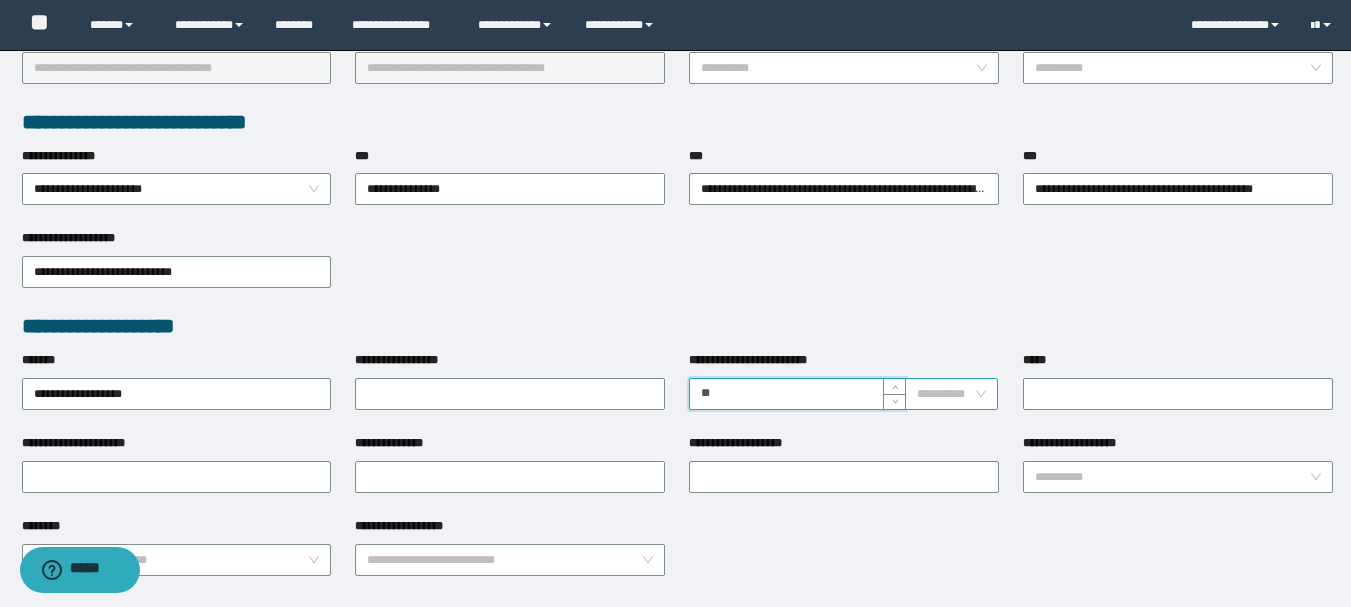 click on "**********" at bounding box center [951, 394] 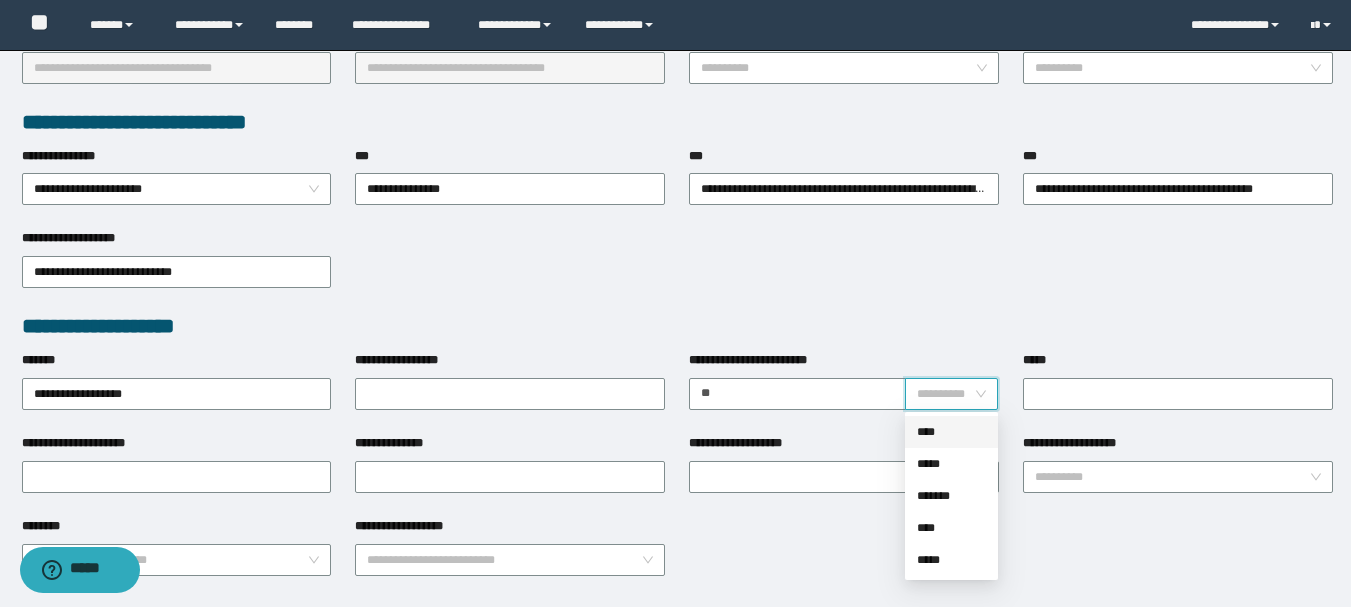 click on "****" at bounding box center [951, 432] 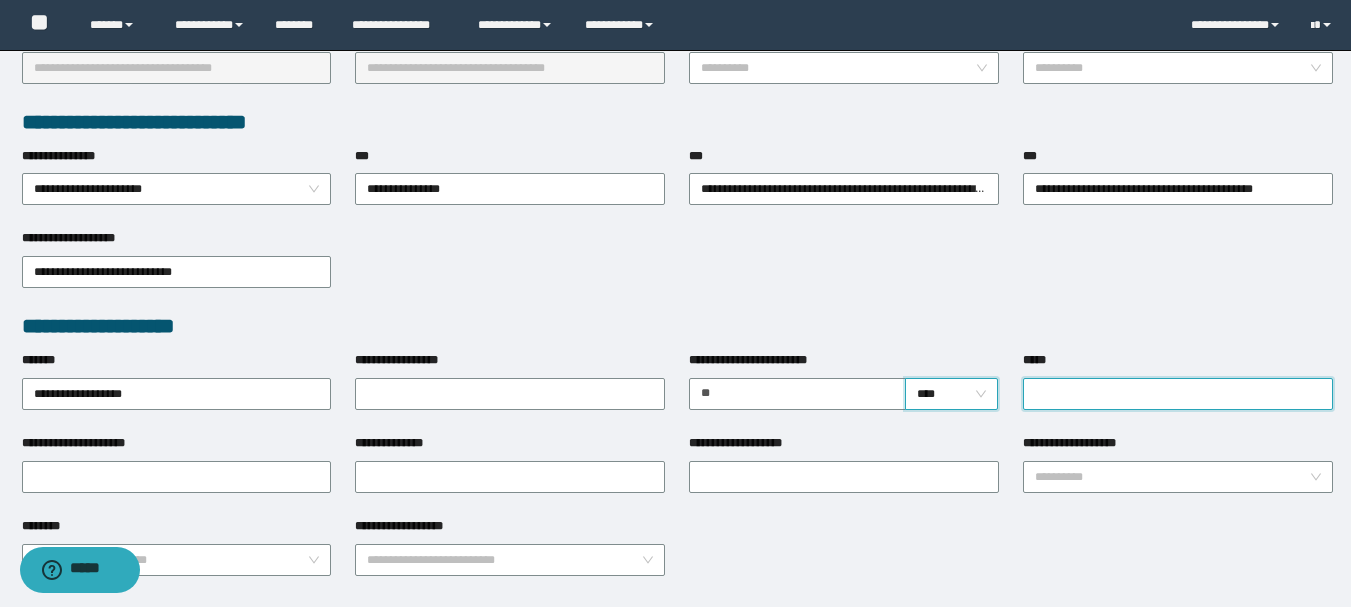 click on "*****" at bounding box center (1178, 394) 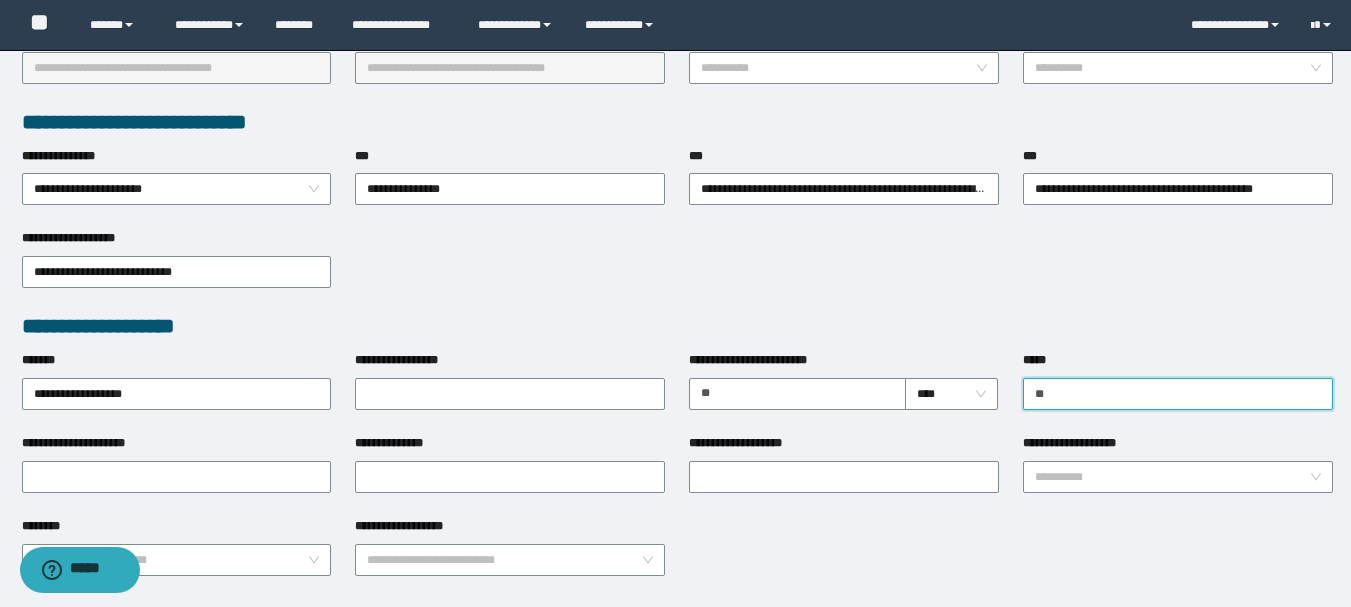 type on "*" 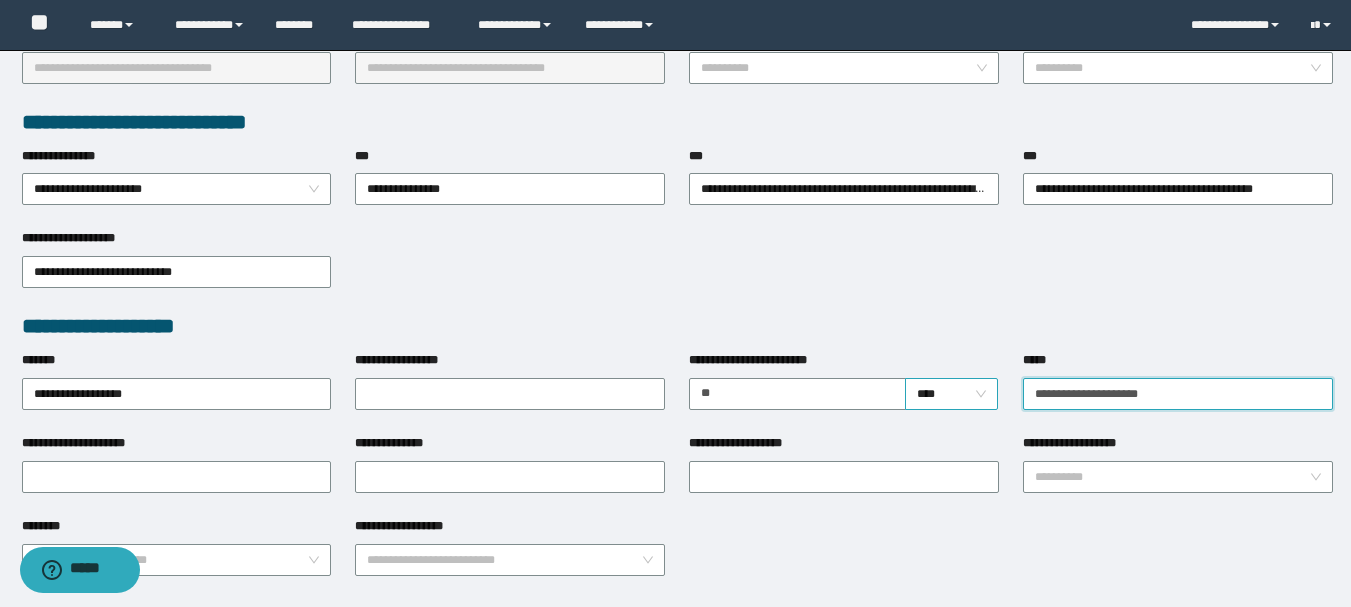 drag, startPoint x: 1185, startPoint y: 396, endPoint x: 998, endPoint y: 396, distance: 187 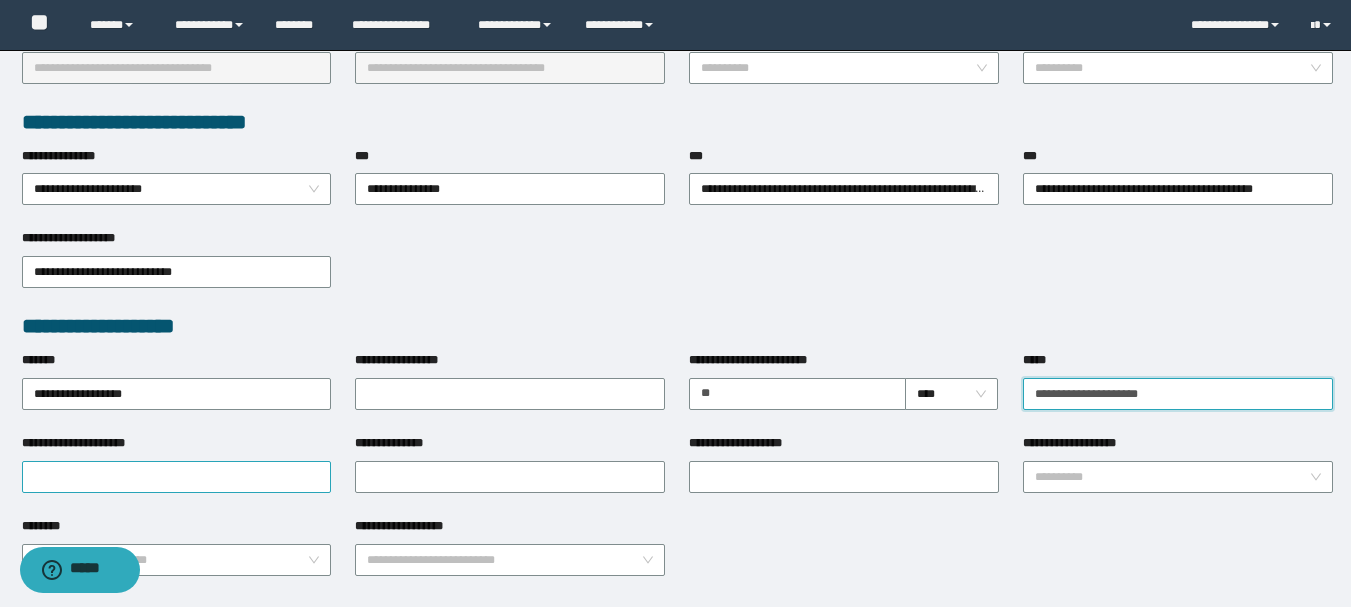 type on "**********" 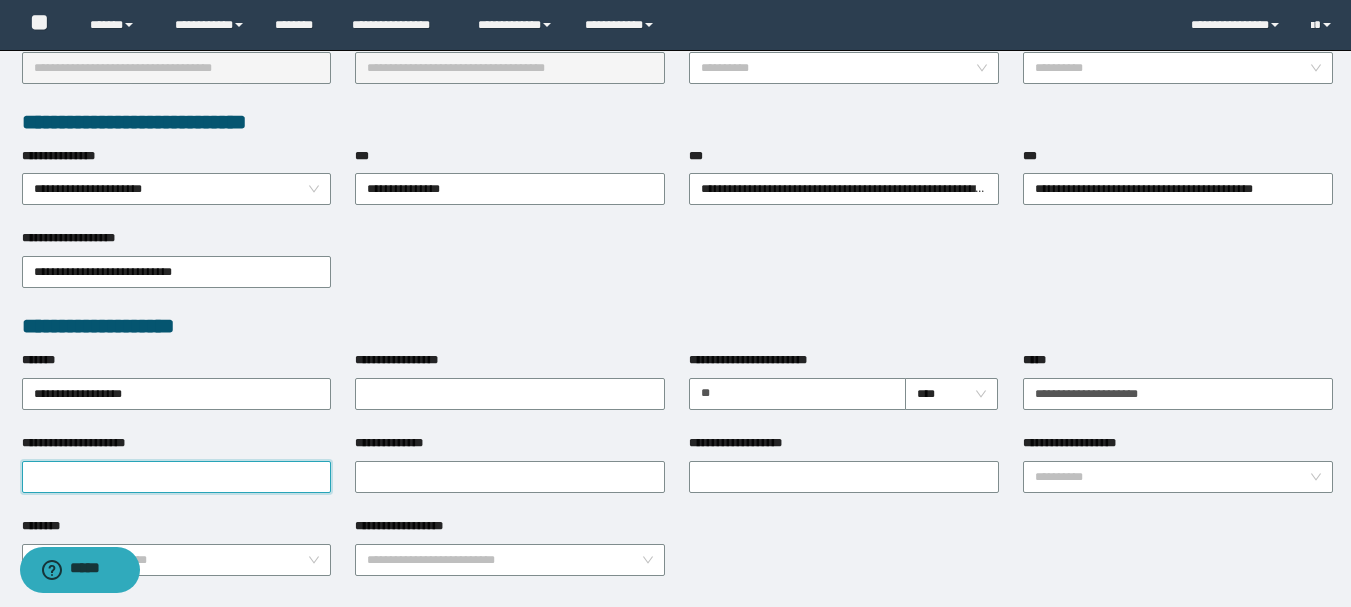click on "**********" at bounding box center [177, 477] 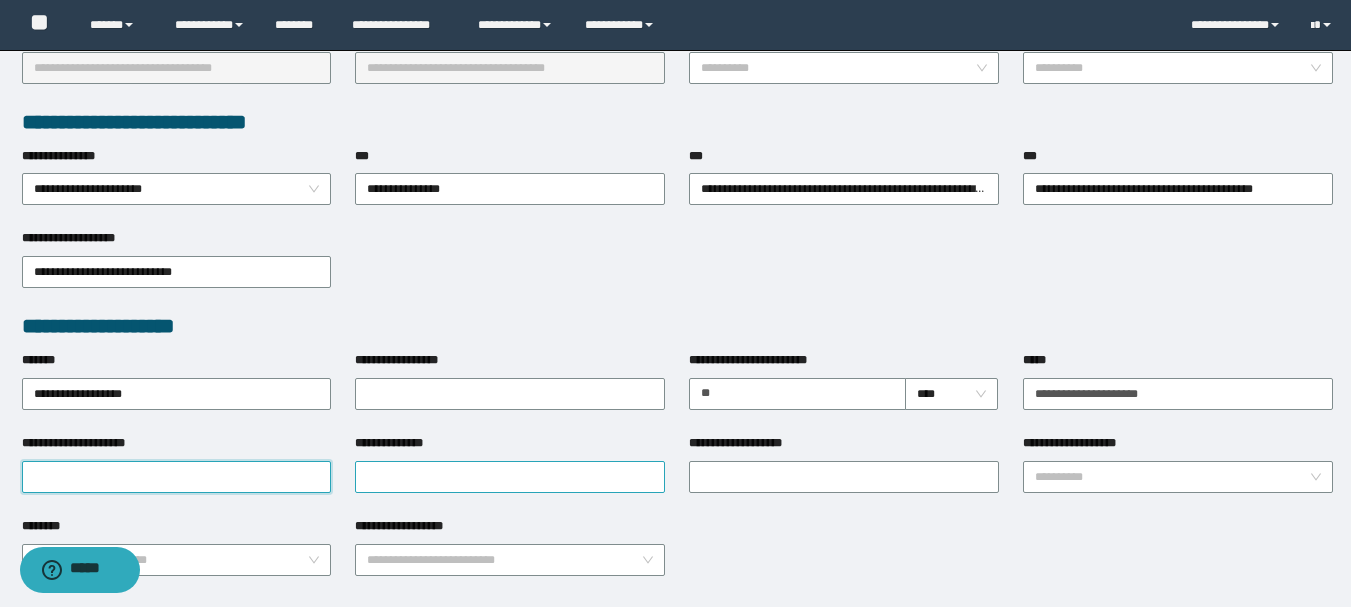 paste on "**********" 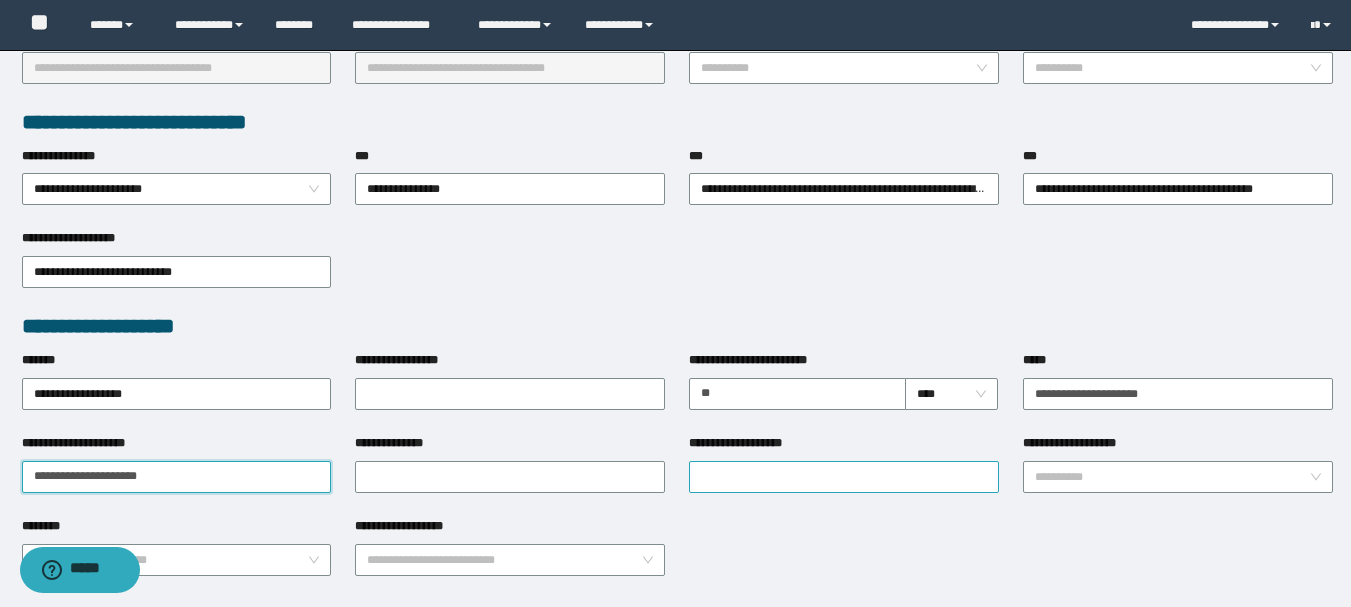 type on "**********" 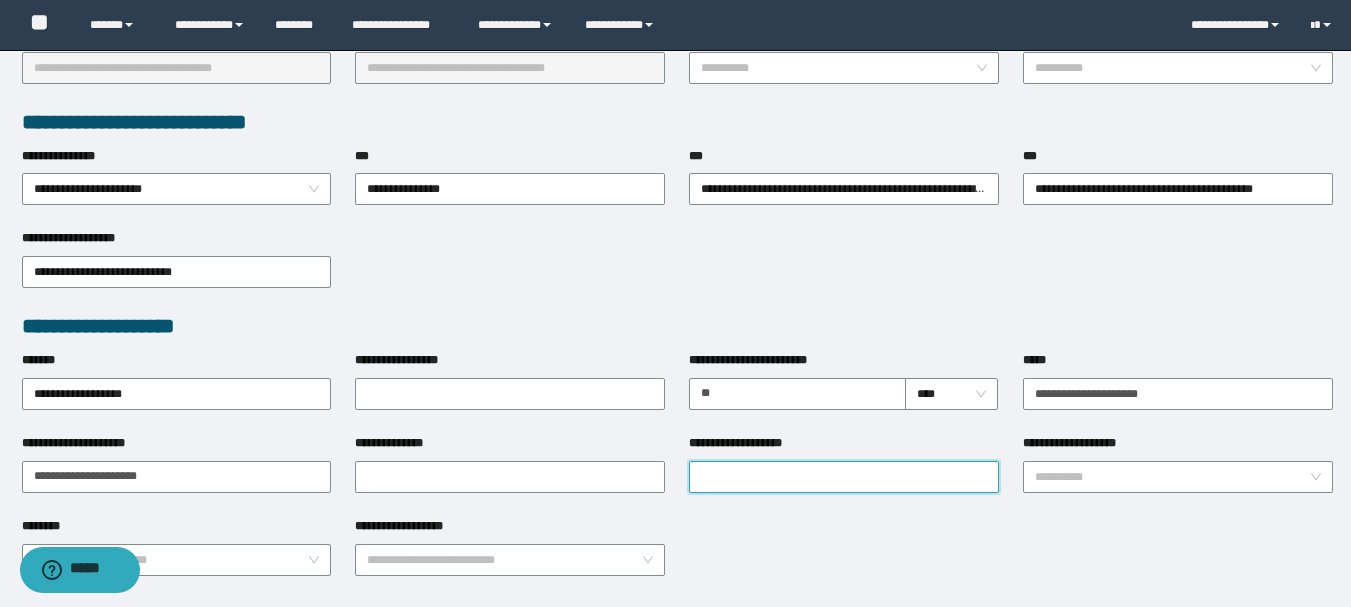 click on "**********" at bounding box center (844, 477) 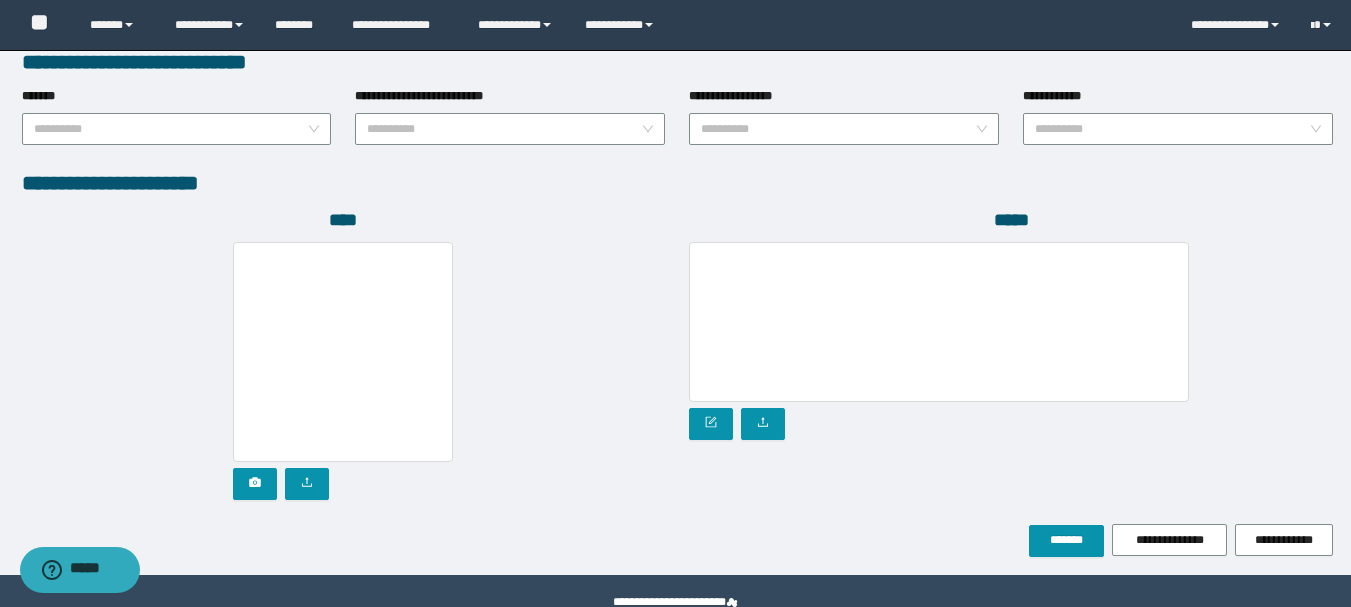 scroll, scrollTop: 1096, scrollLeft: 0, axis: vertical 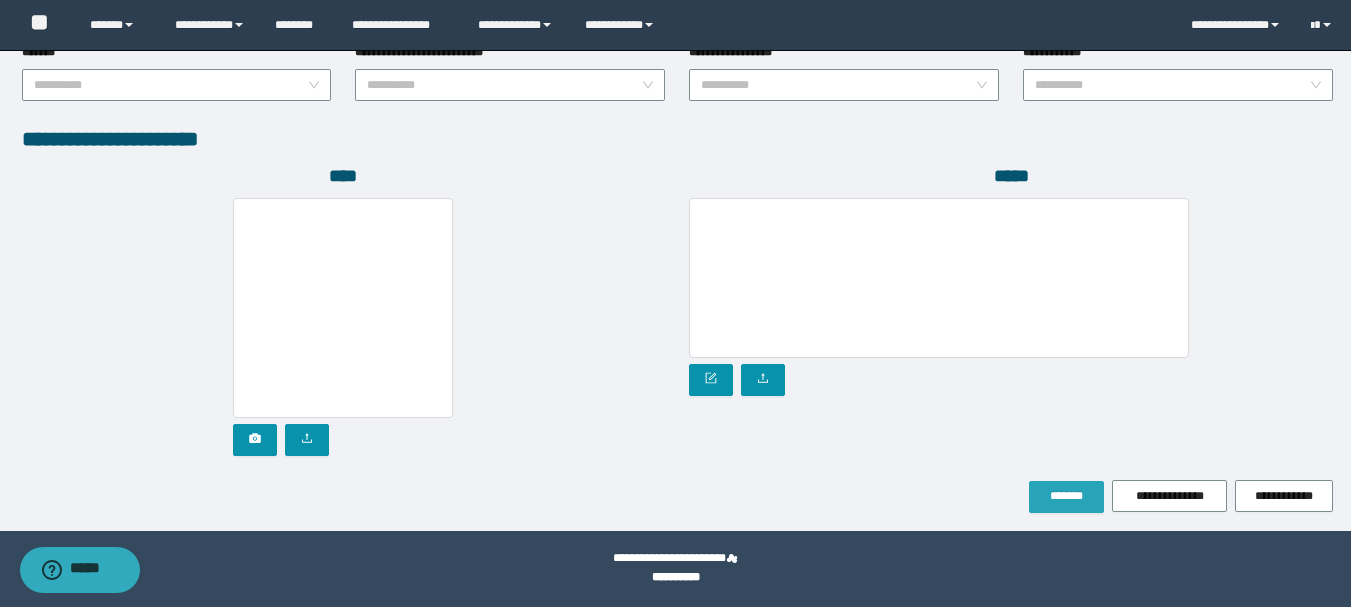 type on "**********" 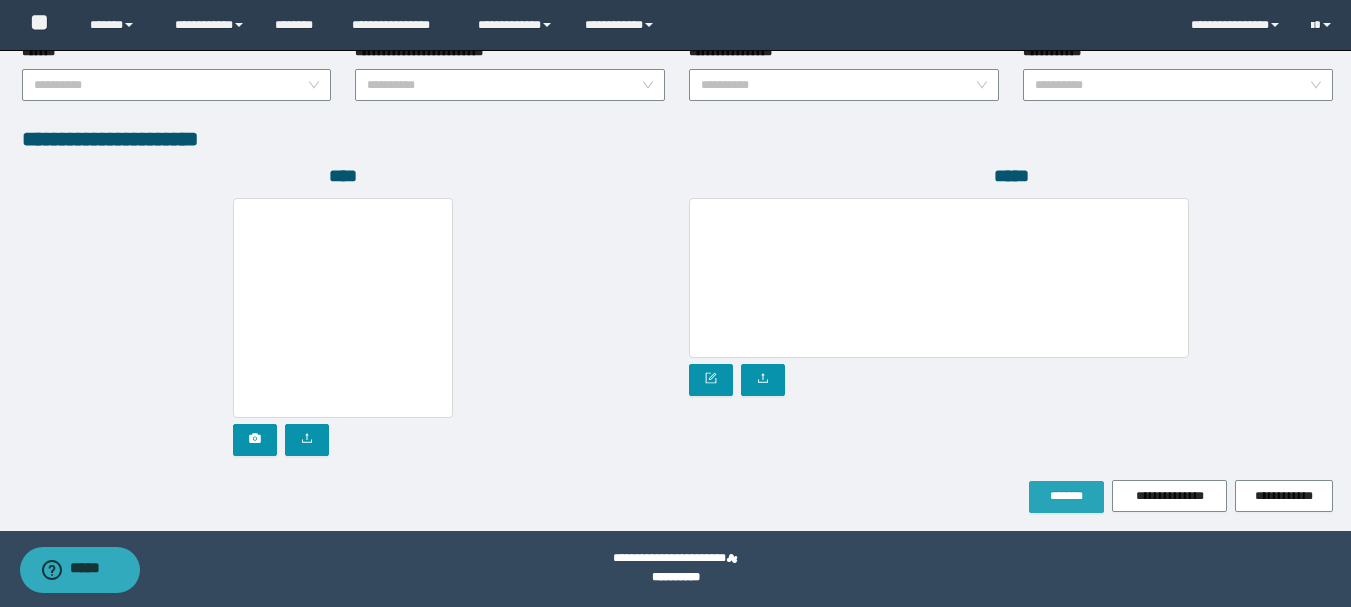 click on "*******" at bounding box center (1066, 496) 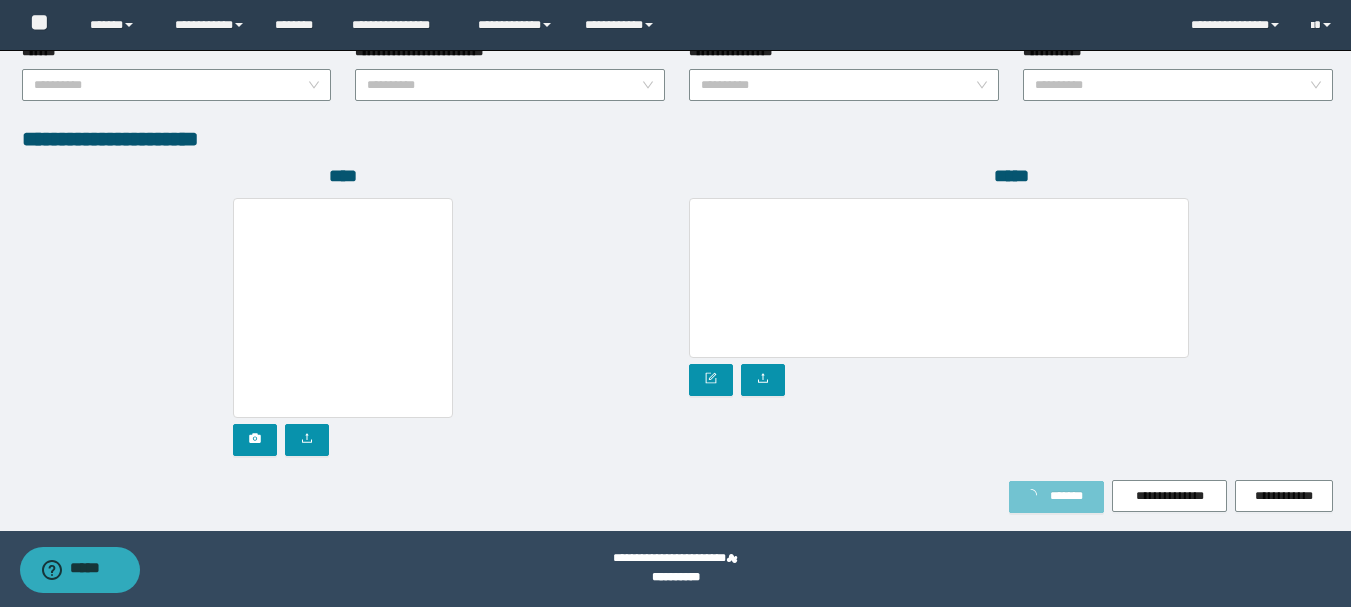 type on "*****" 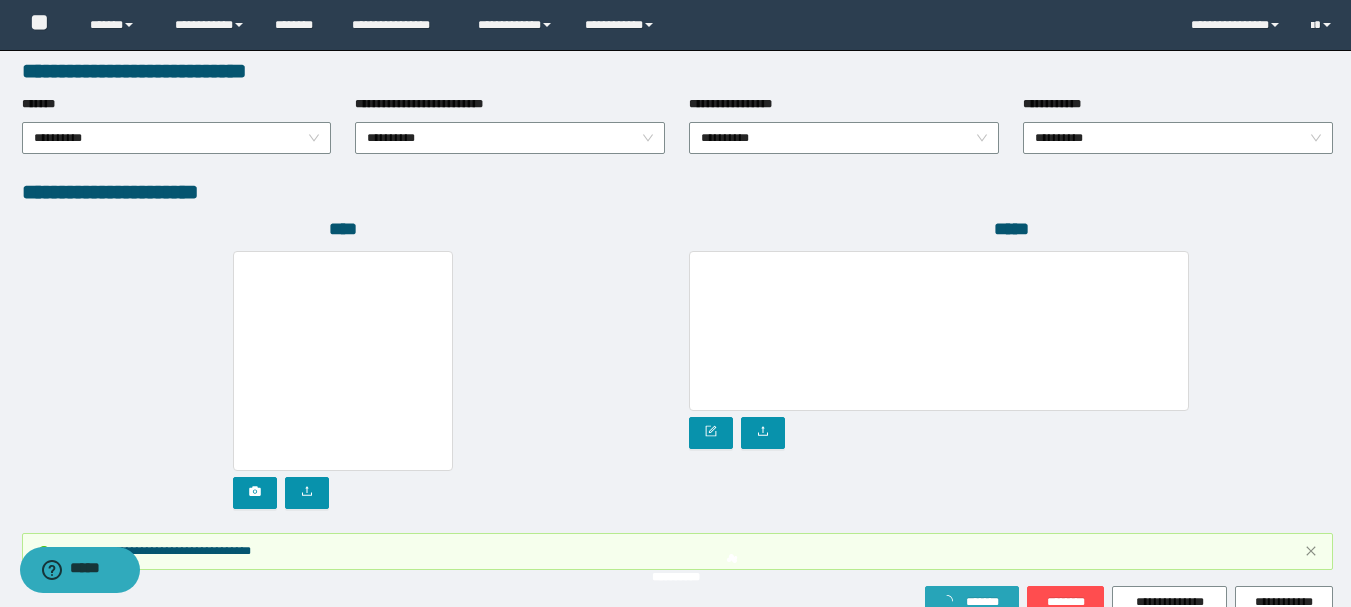 scroll, scrollTop: 1149, scrollLeft: 0, axis: vertical 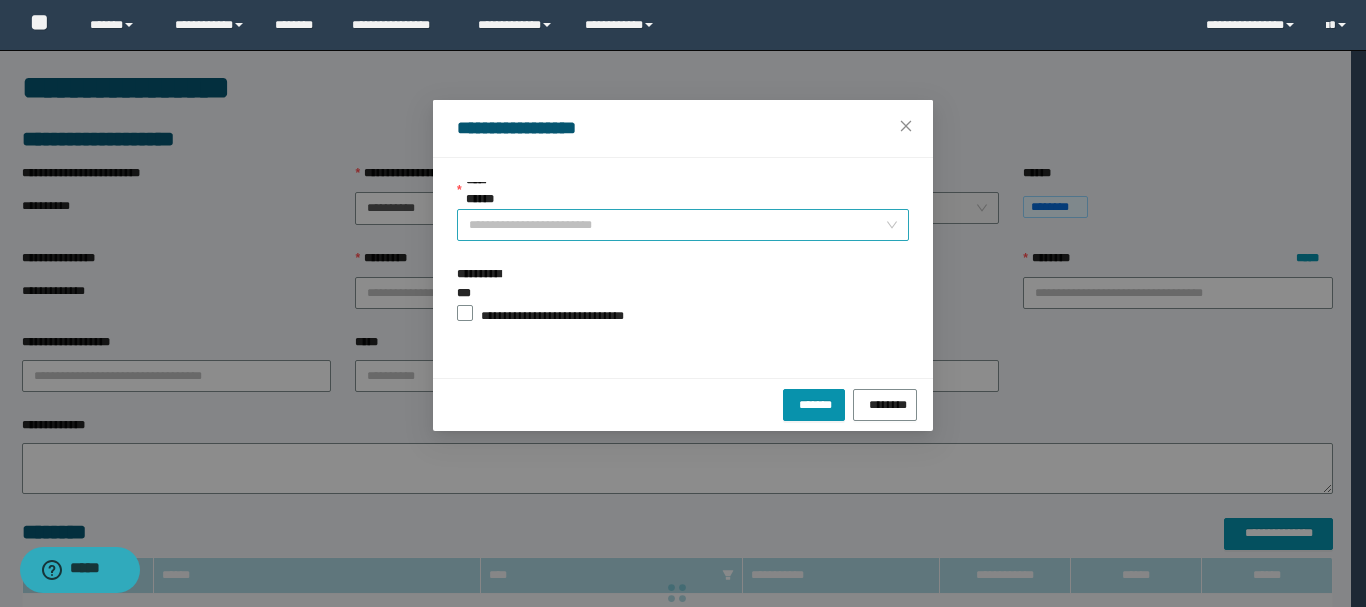 click on "**********" at bounding box center [677, 225] 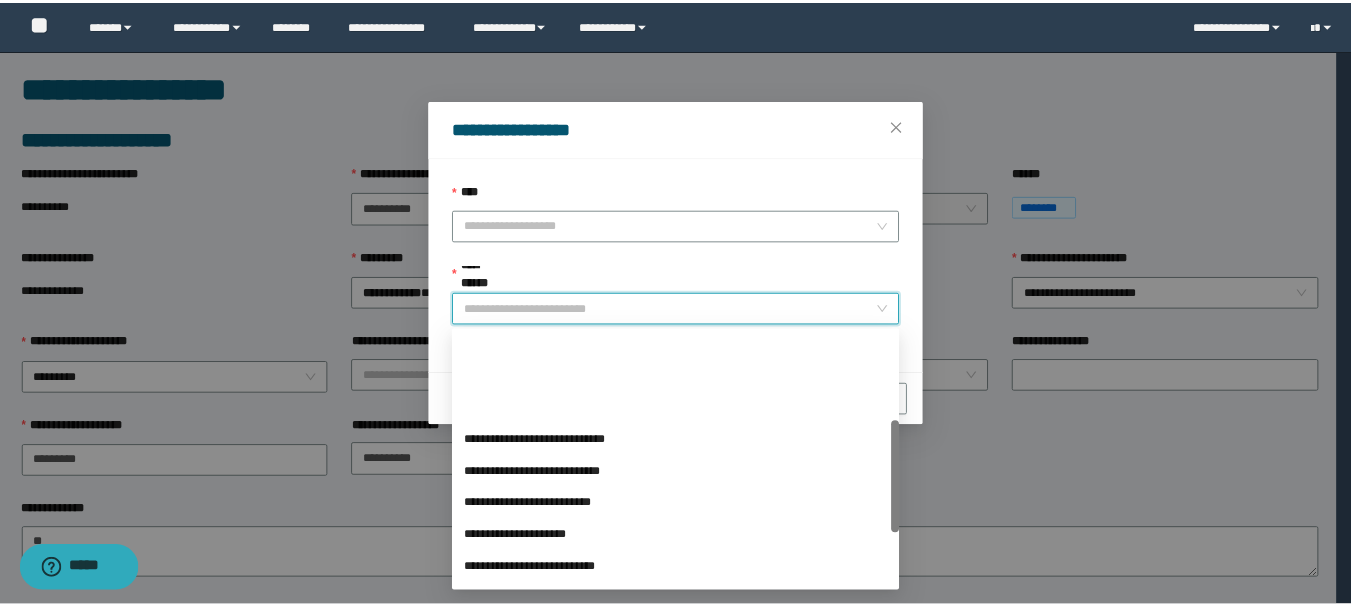 scroll, scrollTop: 200, scrollLeft: 0, axis: vertical 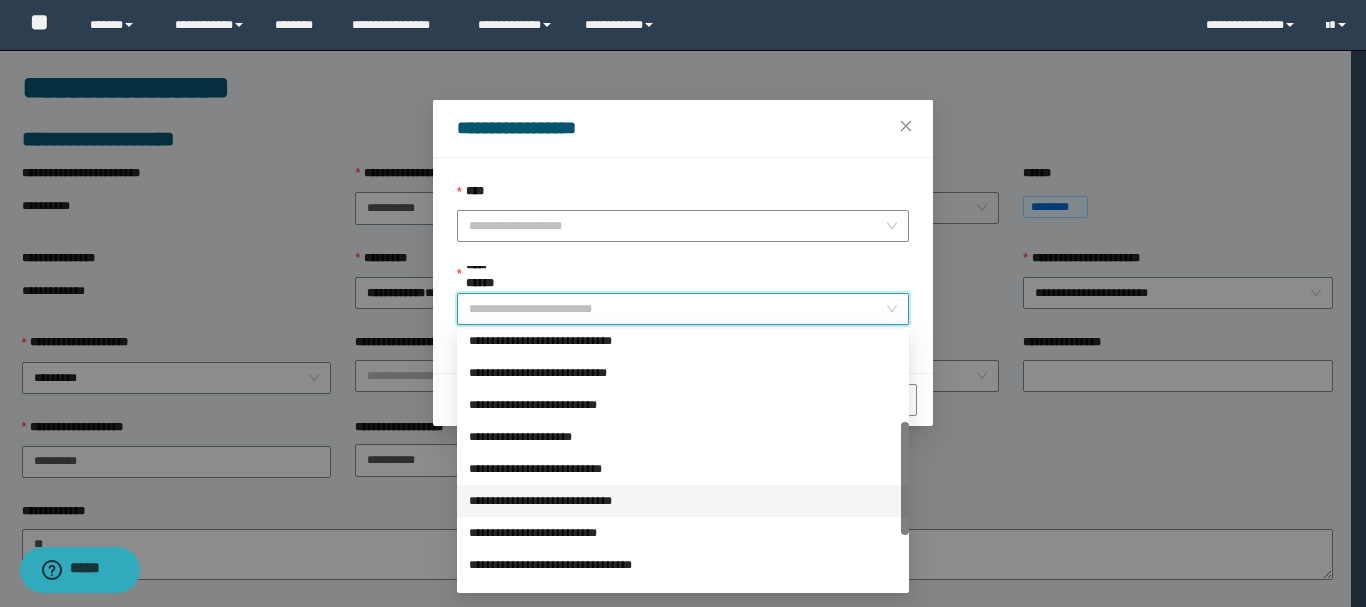 click on "**********" at bounding box center (683, 501) 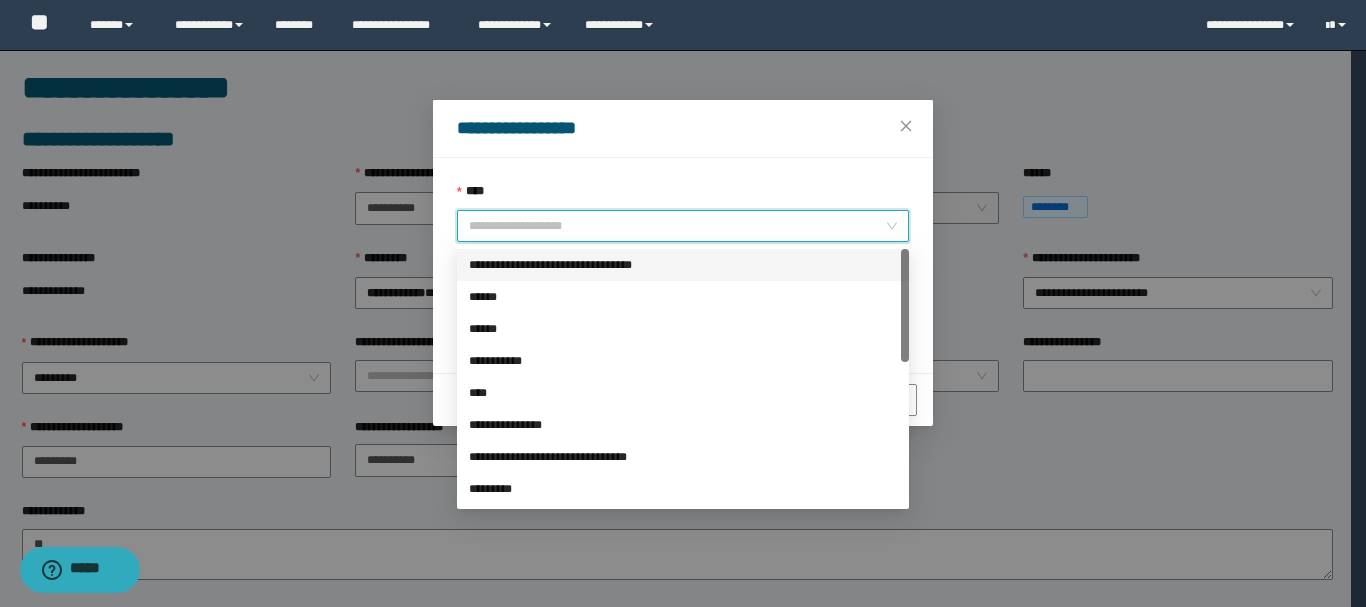 click on "****" at bounding box center [677, 226] 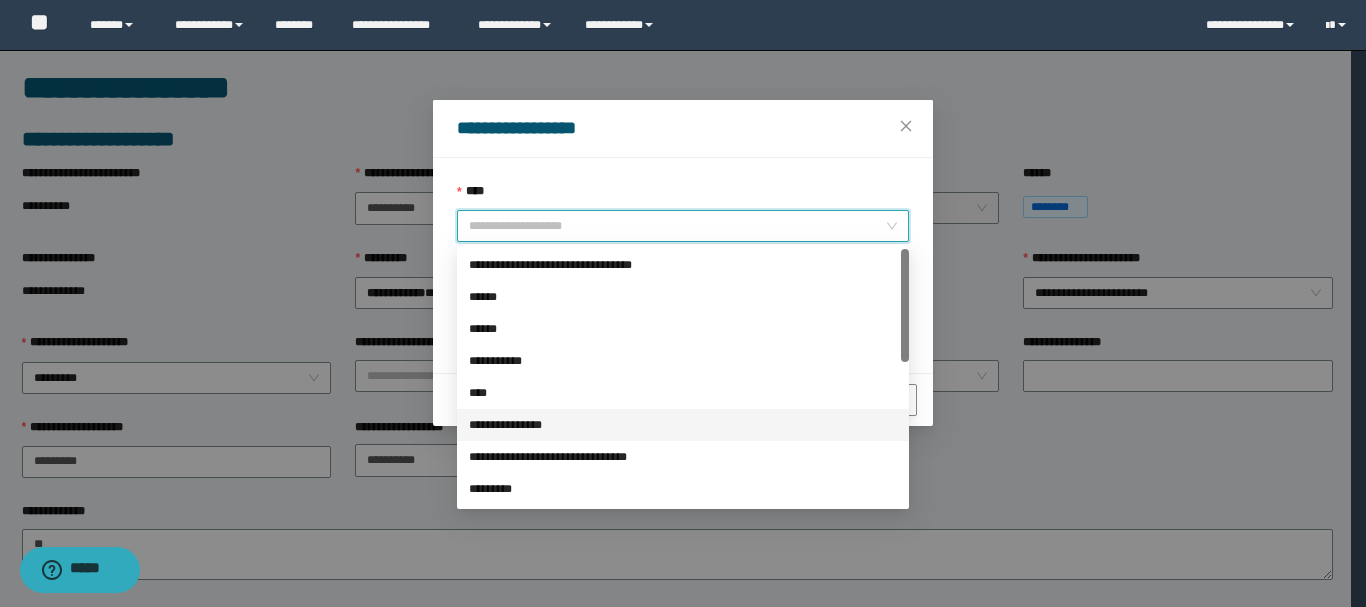 click on "**********" at bounding box center (683, 425) 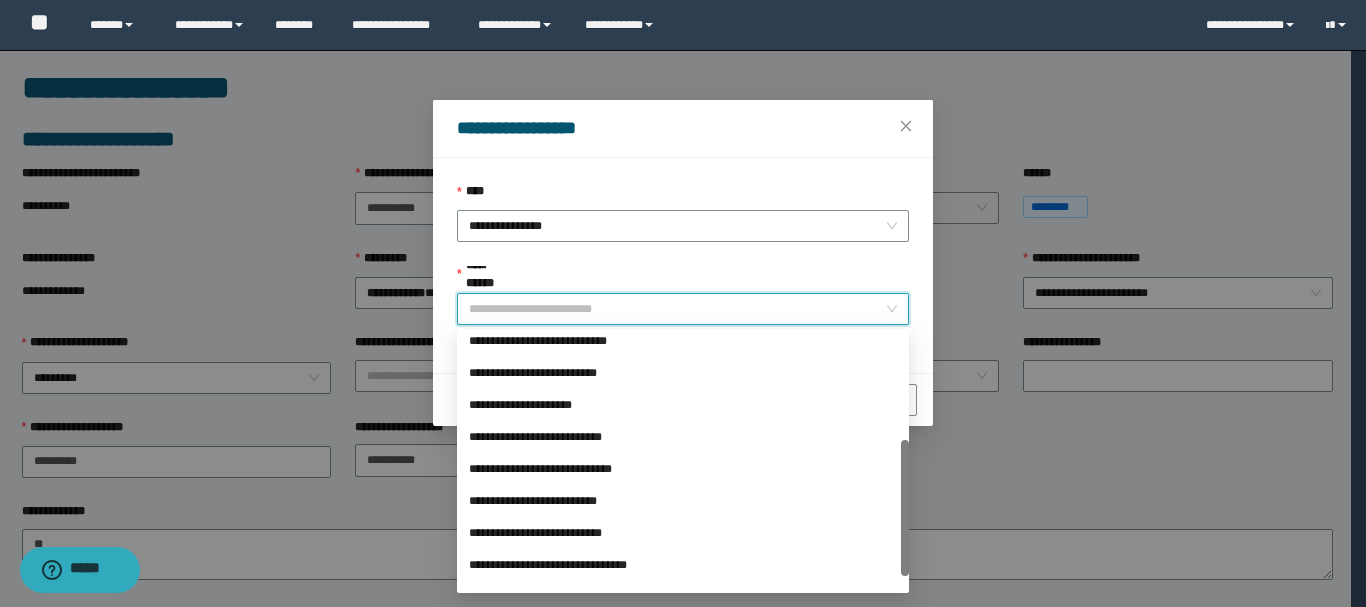 click on "**********" at bounding box center [677, 309] 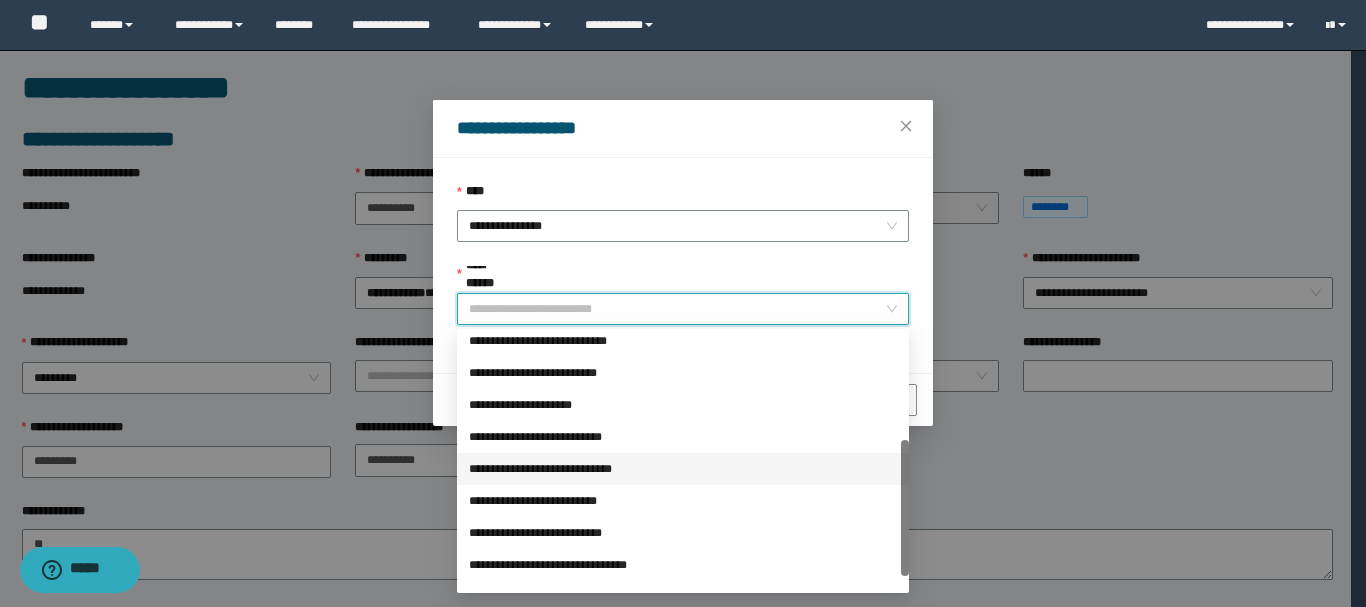 click on "**********" at bounding box center [683, 469] 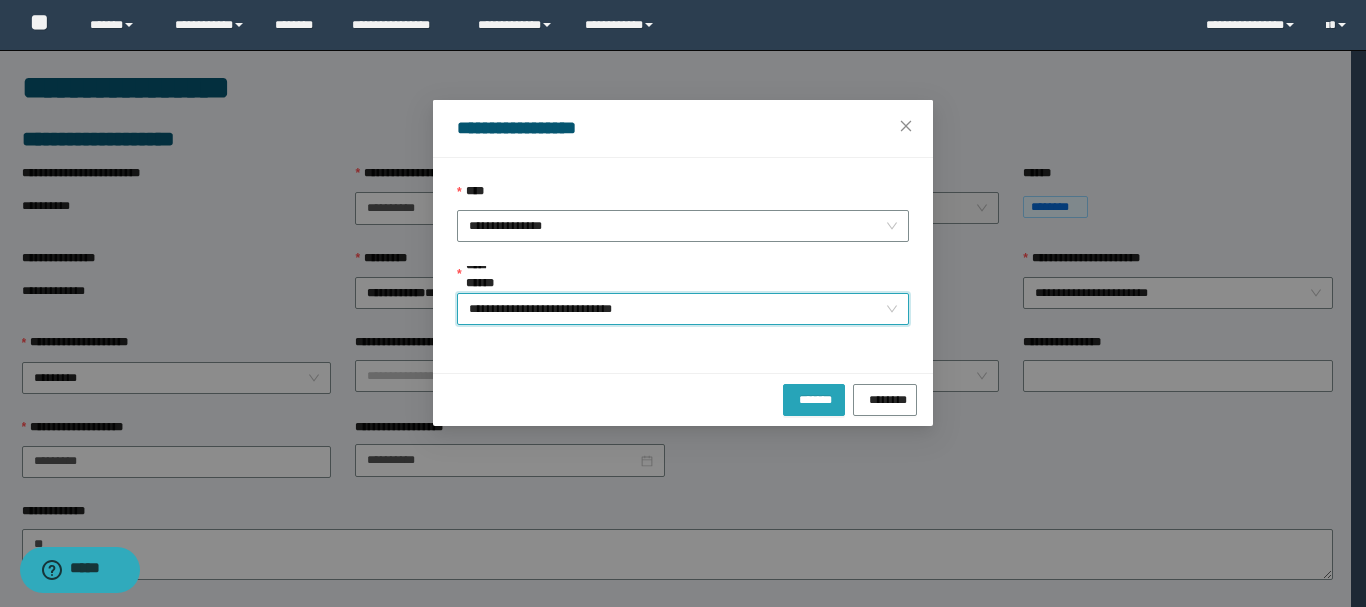click on "*******" at bounding box center [814, 397] 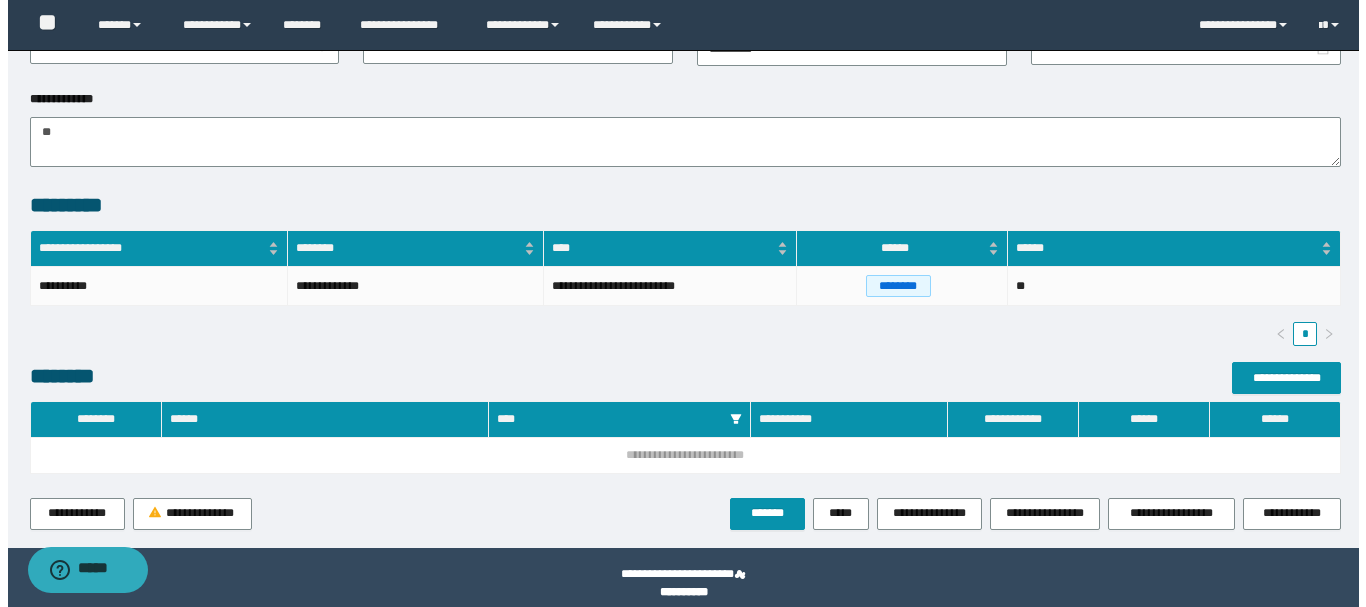 scroll, scrollTop: 480, scrollLeft: 0, axis: vertical 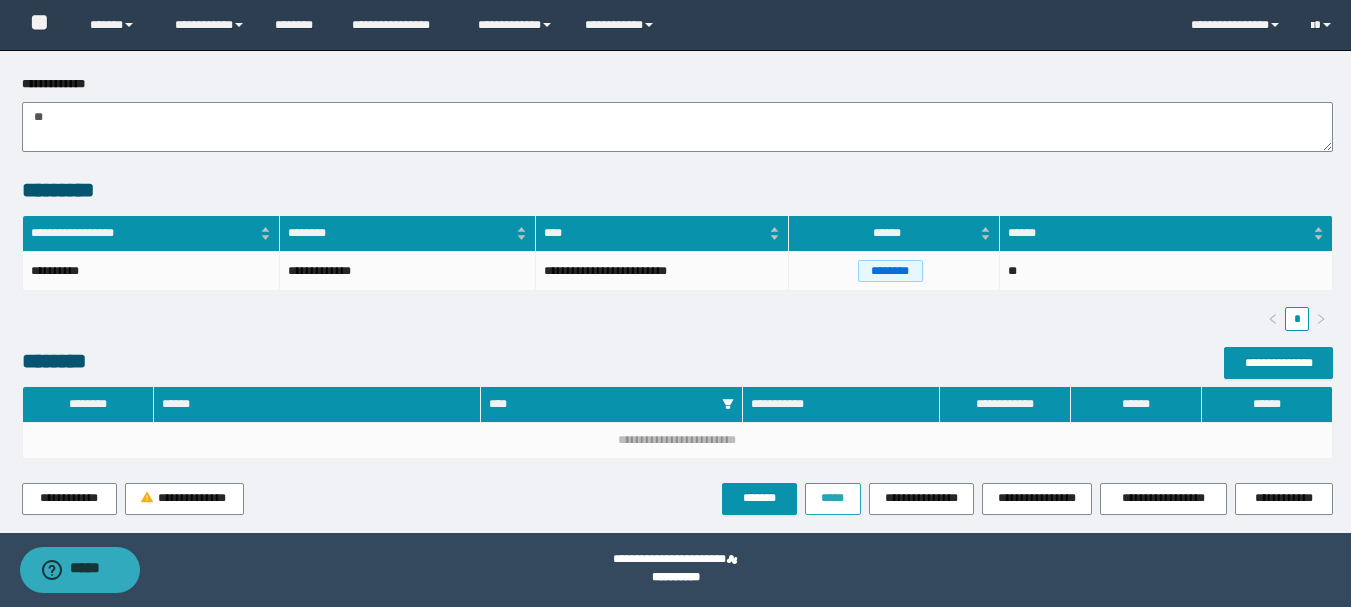 click on "*****" at bounding box center [833, 498] 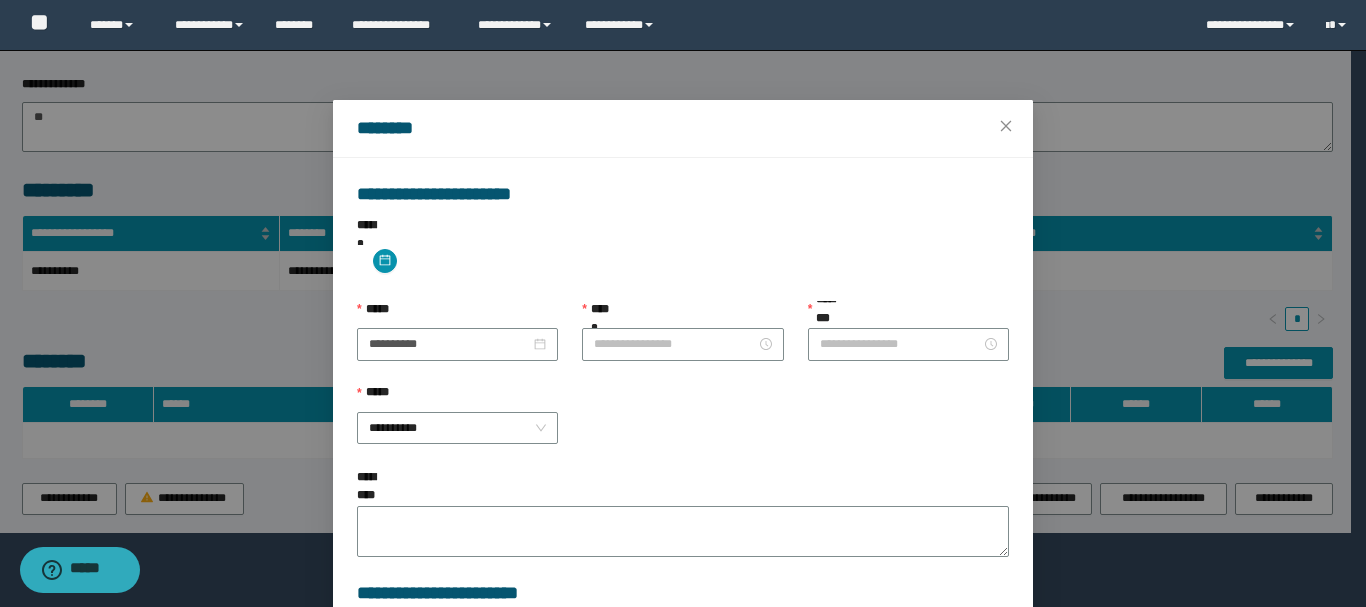 type on "**********" 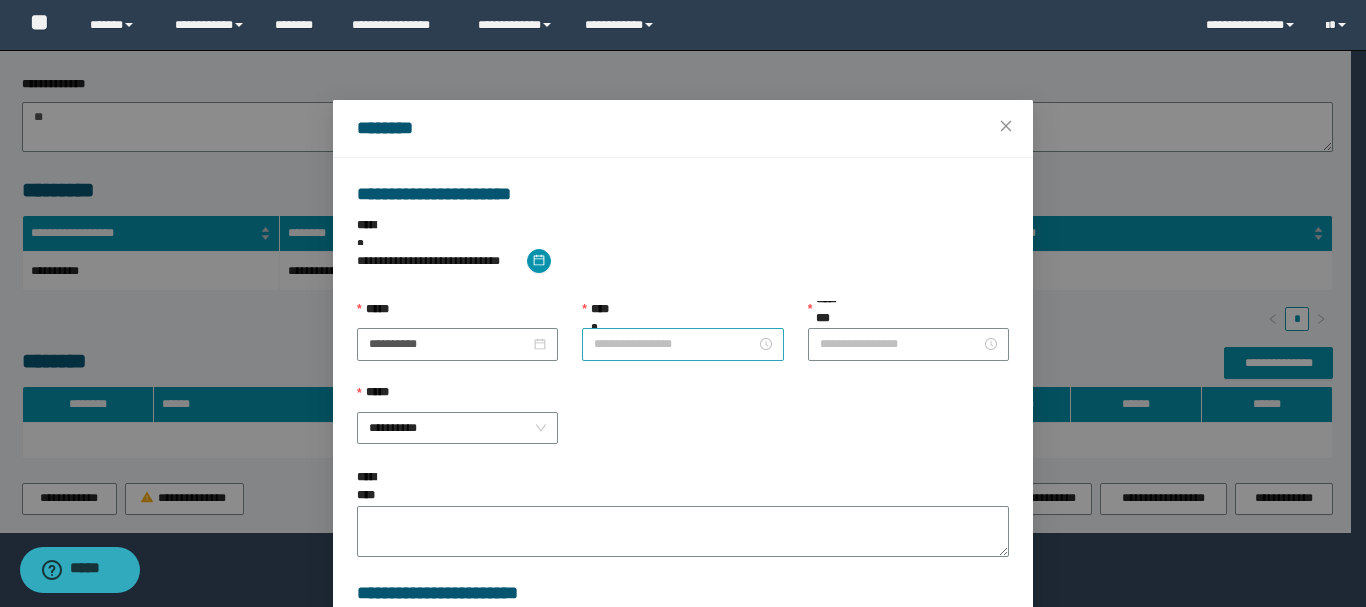 click on "**********" at bounding box center [674, 344] 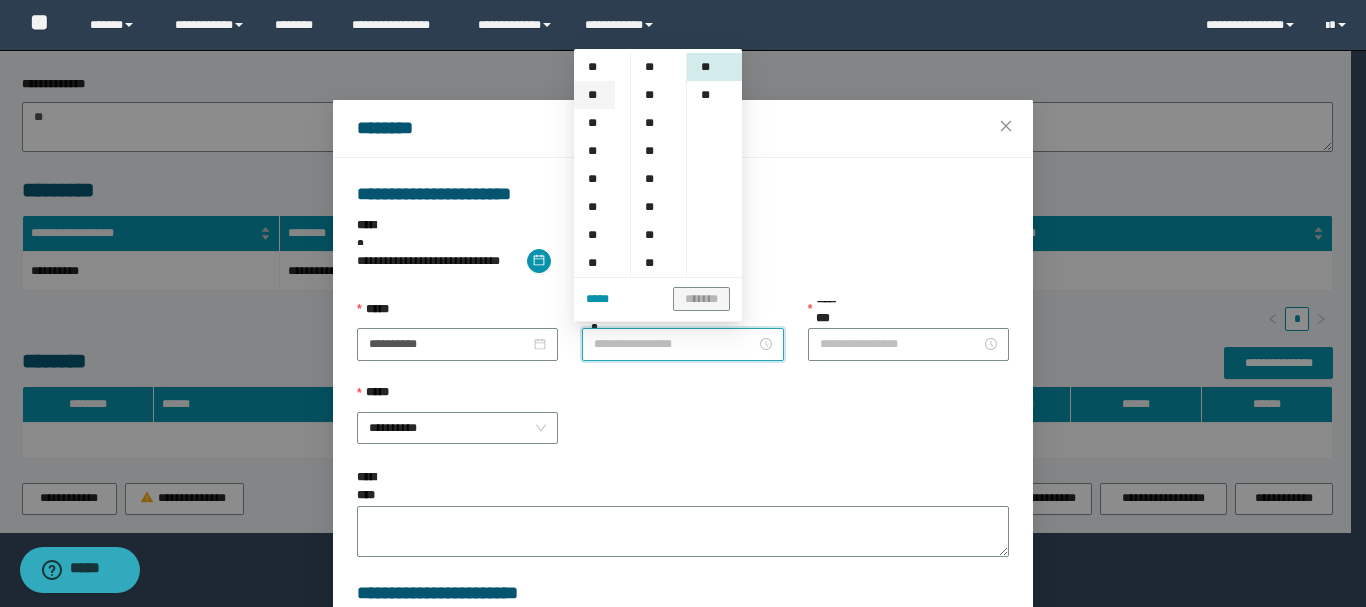 click on "**" at bounding box center [594, 95] 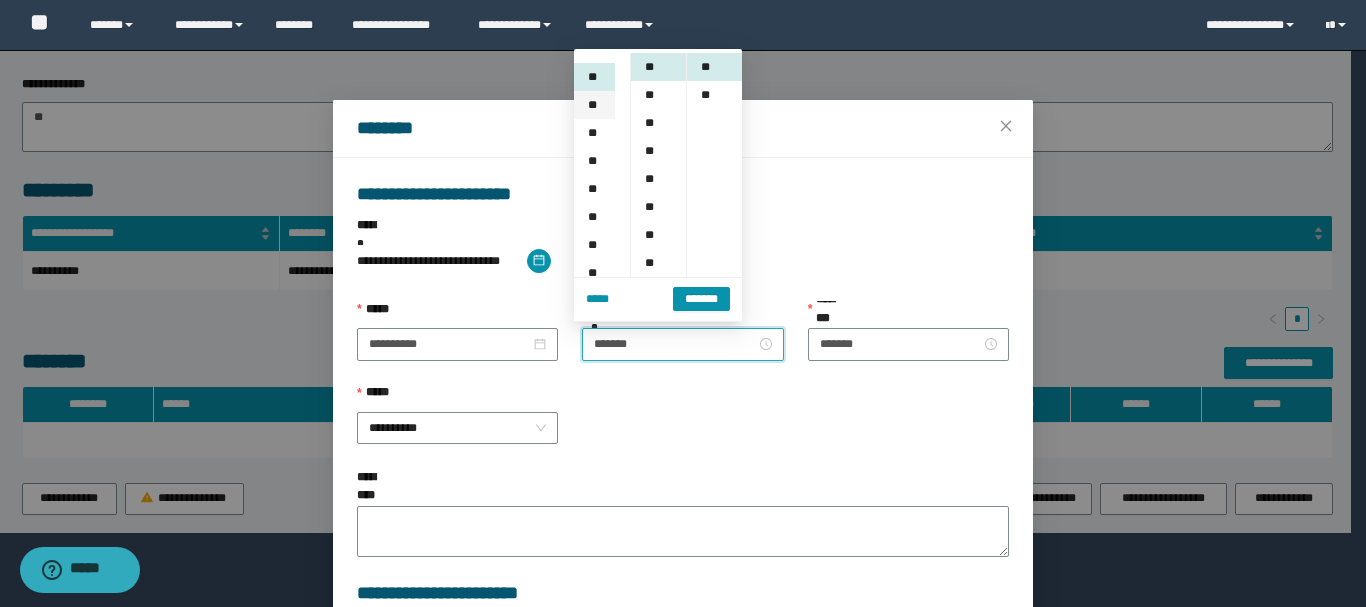 scroll, scrollTop: 28, scrollLeft: 0, axis: vertical 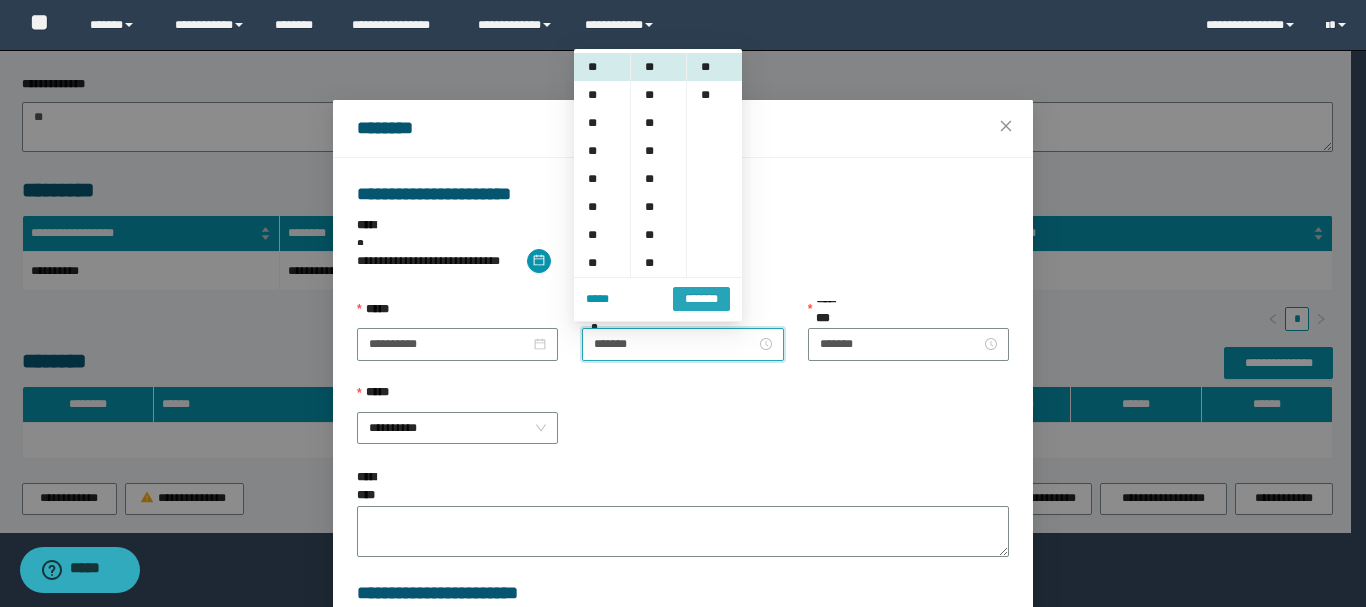 click on "*******" at bounding box center [701, 299] 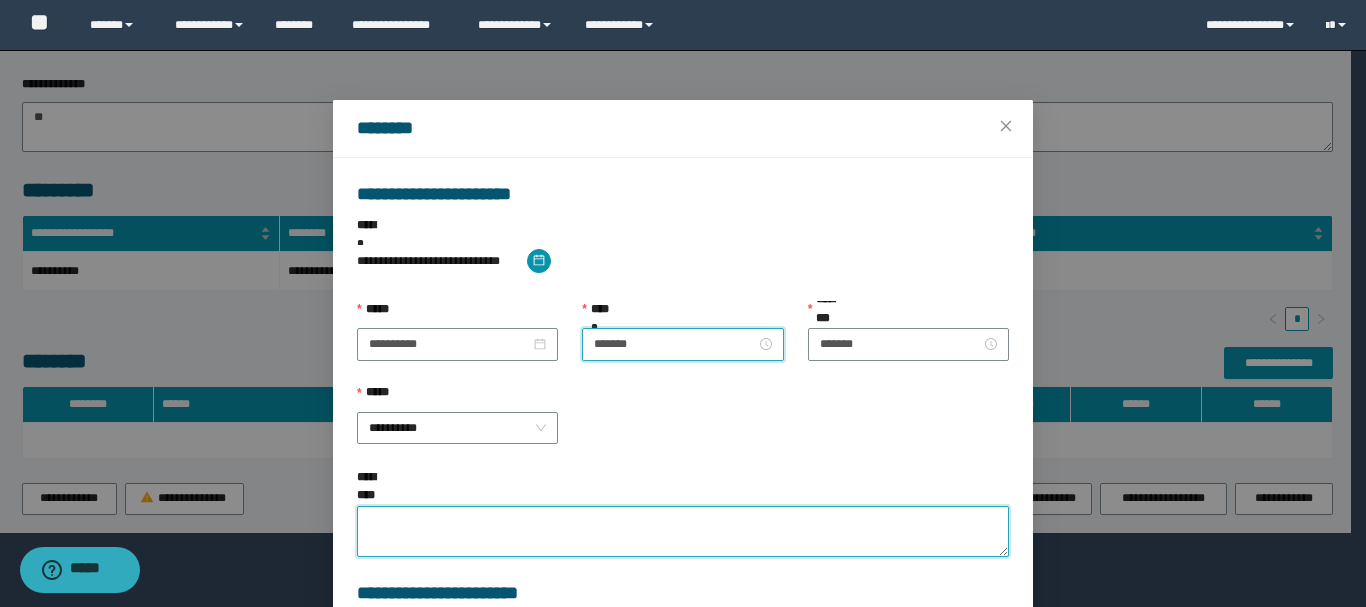 click on "**********" at bounding box center [683, 531] 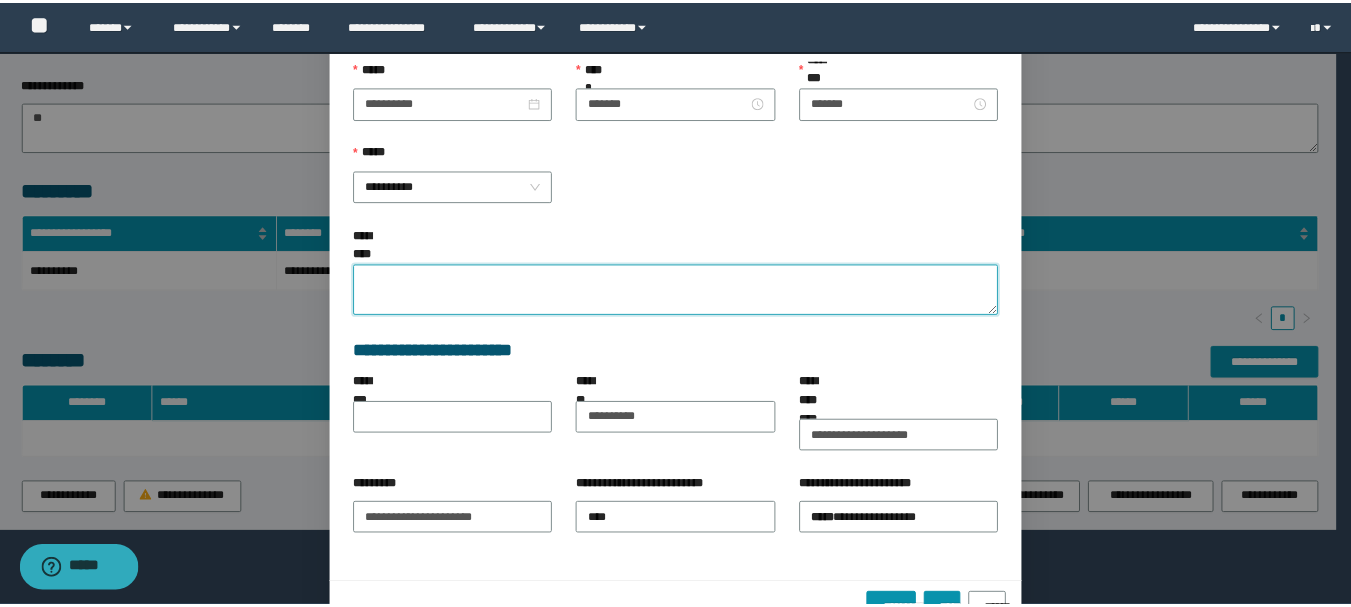 scroll, scrollTop: 263, scrollLeft: 0, axis: vertical 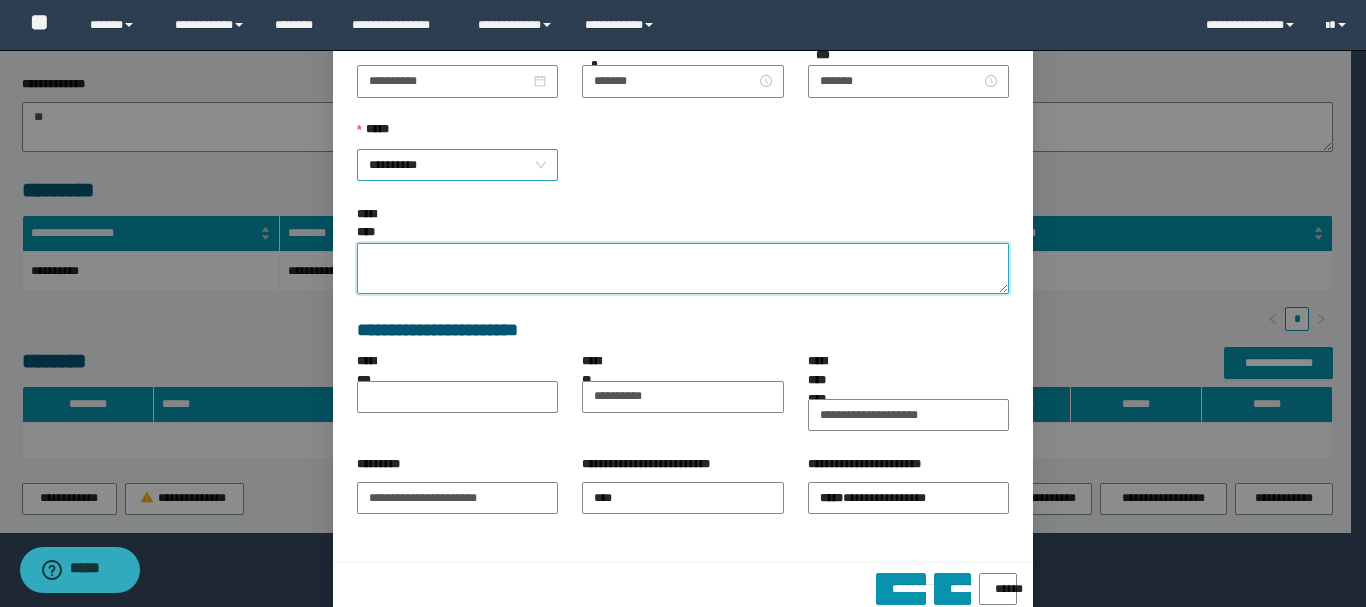 click on "**********" at bounding box center (457, 165) 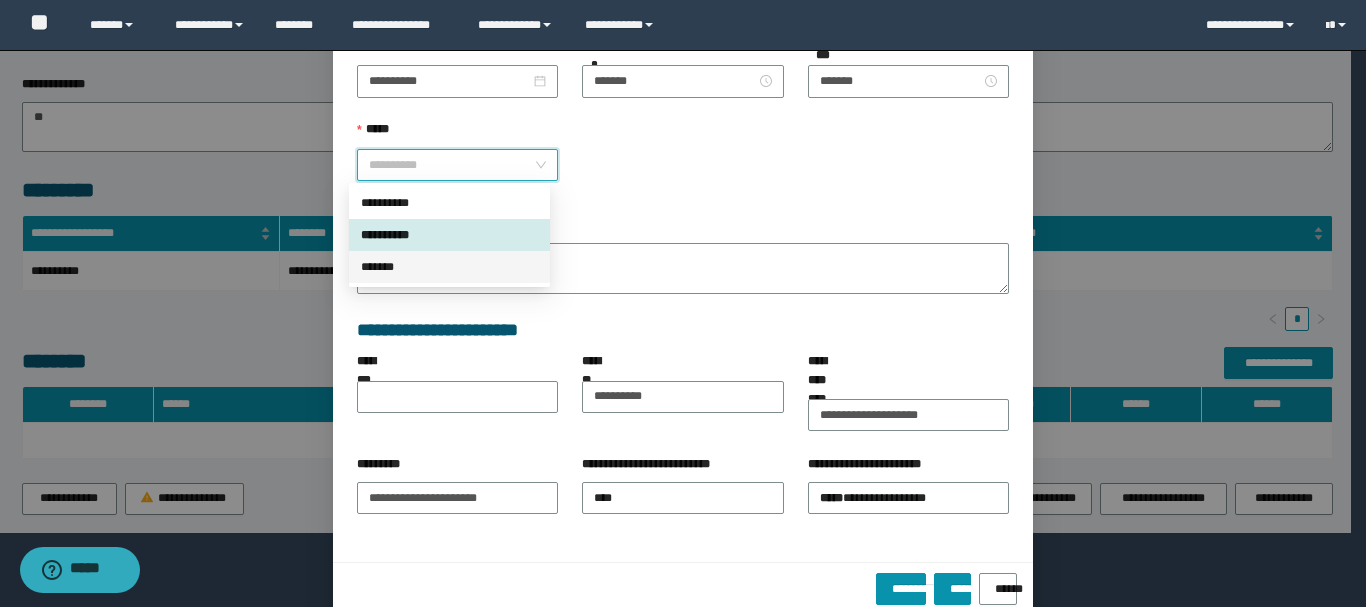 click on "*******" at bounding box center [449, 267] 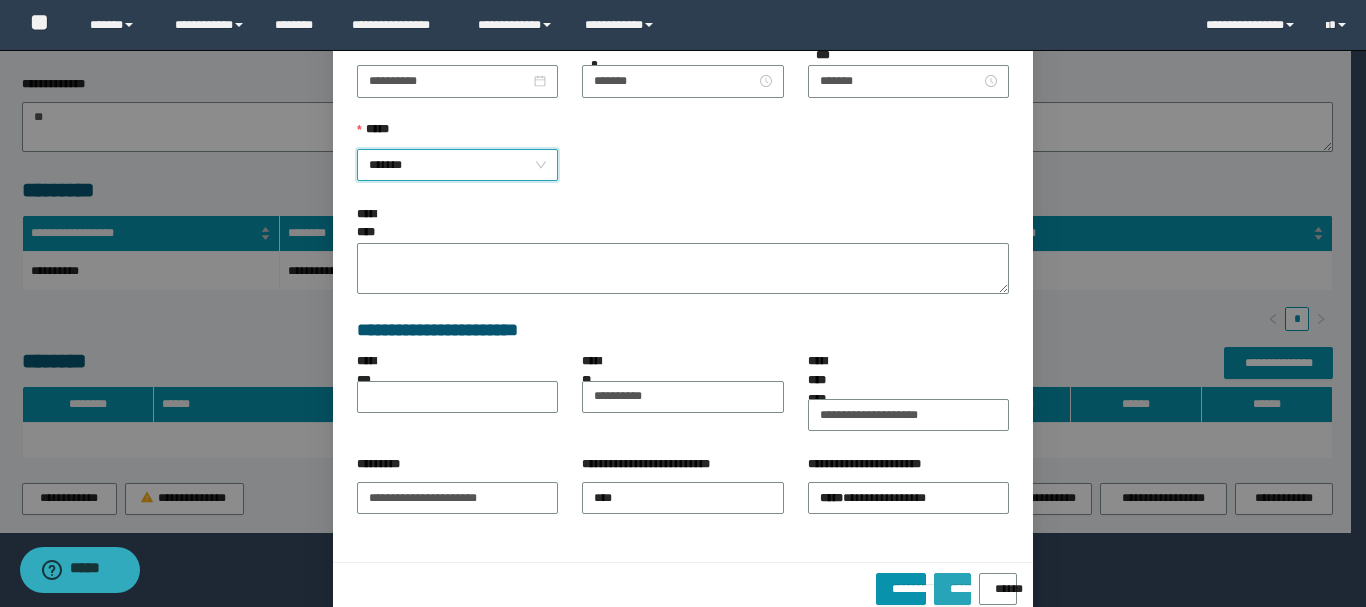 click on "*****" at bounding box center [952, 582] 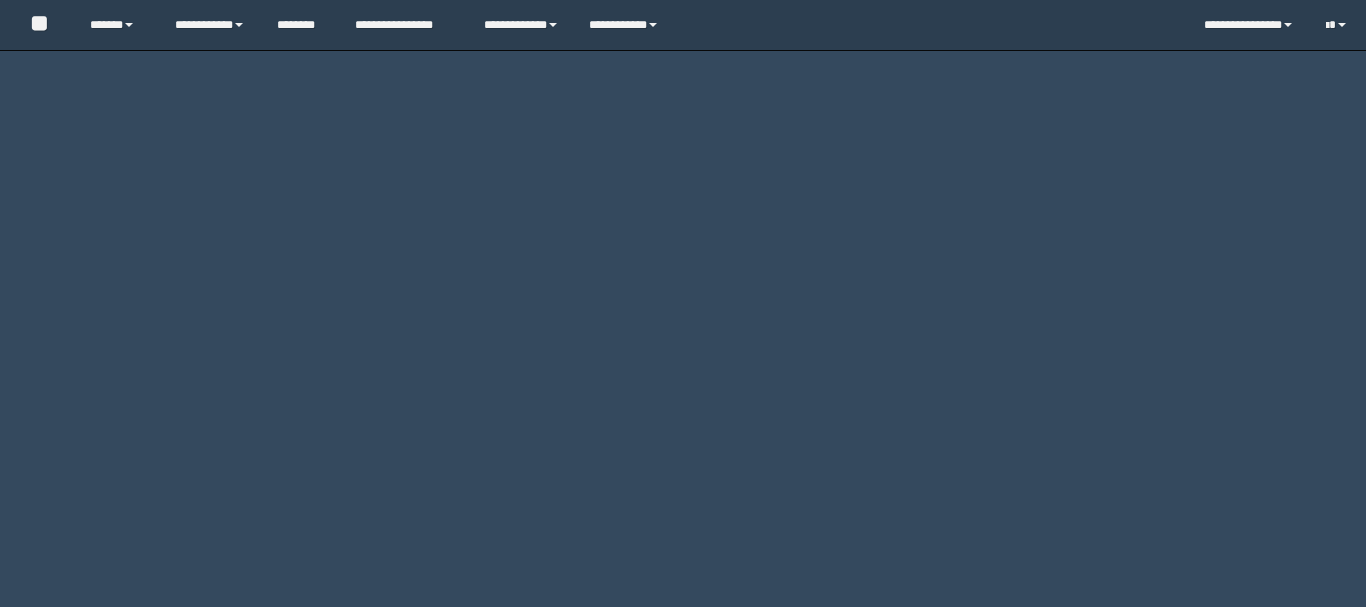 scroll, scrollTop: 0, scrollLeft: 0, axis: both 